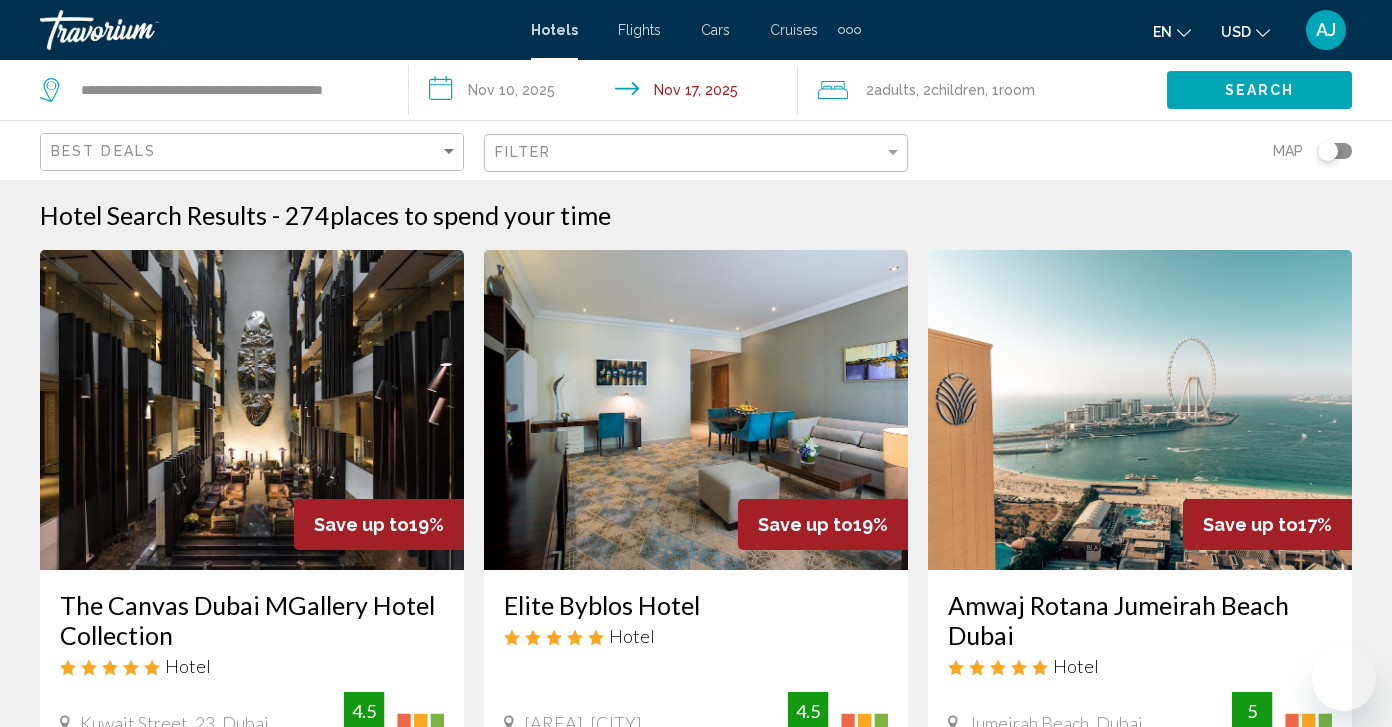 scroll, scrollTop: 2895, scrollLeft: 0, axis: vertical 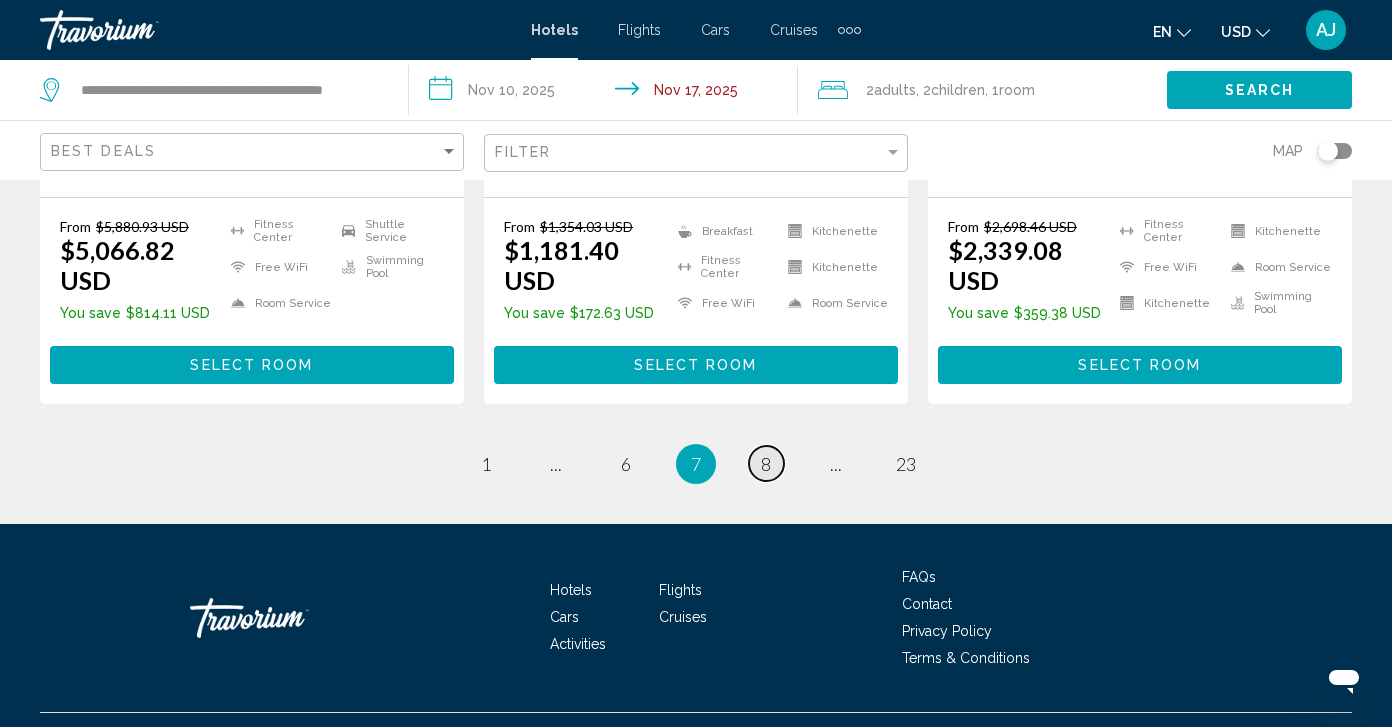 click on "8" at bounding box center [766, 464] 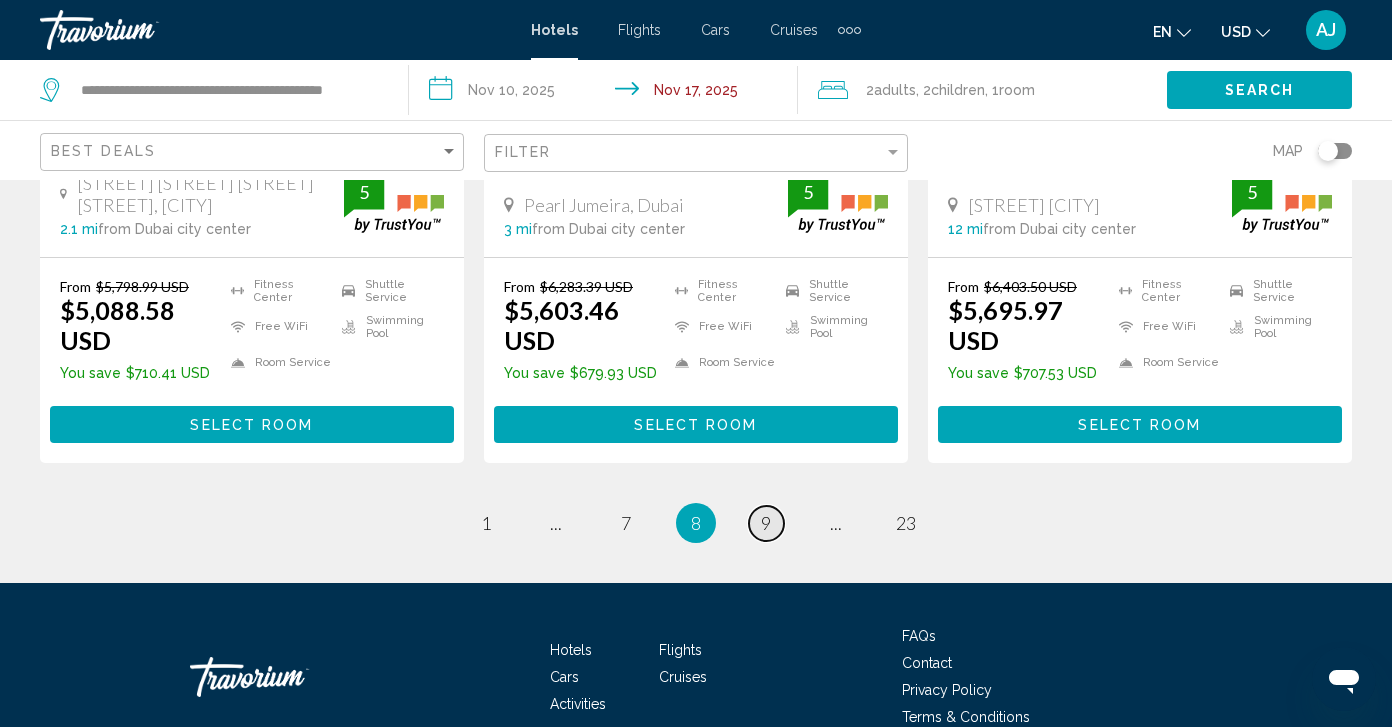 scroll, scrollTop: 2756, scrollLeft: 0, axis: vertical 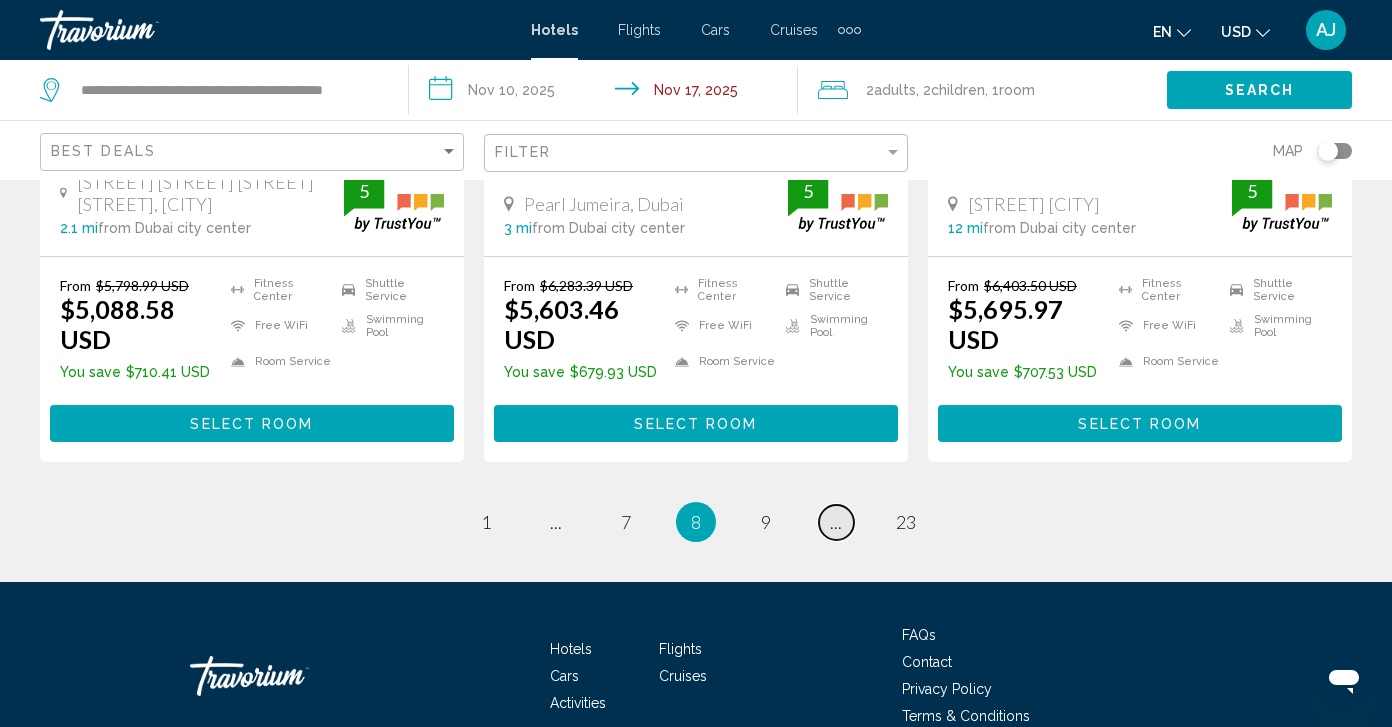 click on "page  ..." at bounding box center (836, 522) 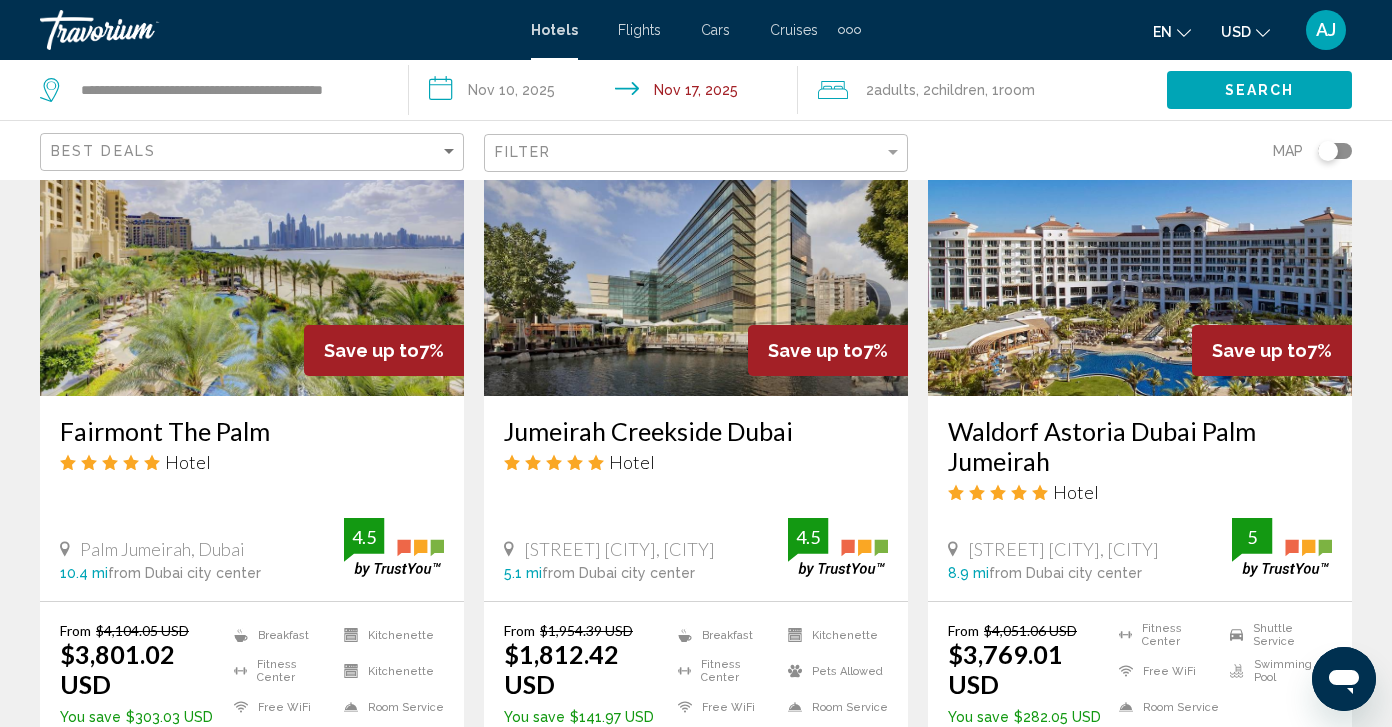 scroll, scrollTop: 2506, scrollLeft: 0, axis: vertical 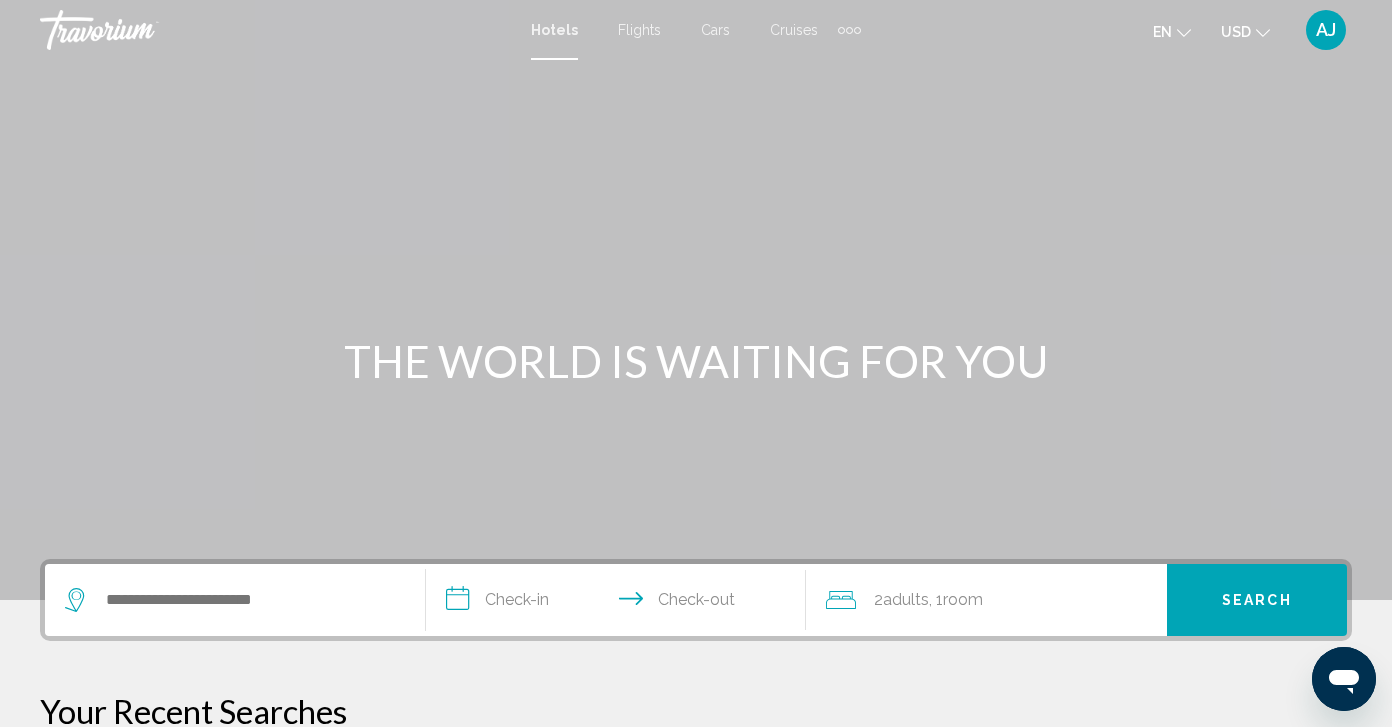 click at bounding box center [696, 300] 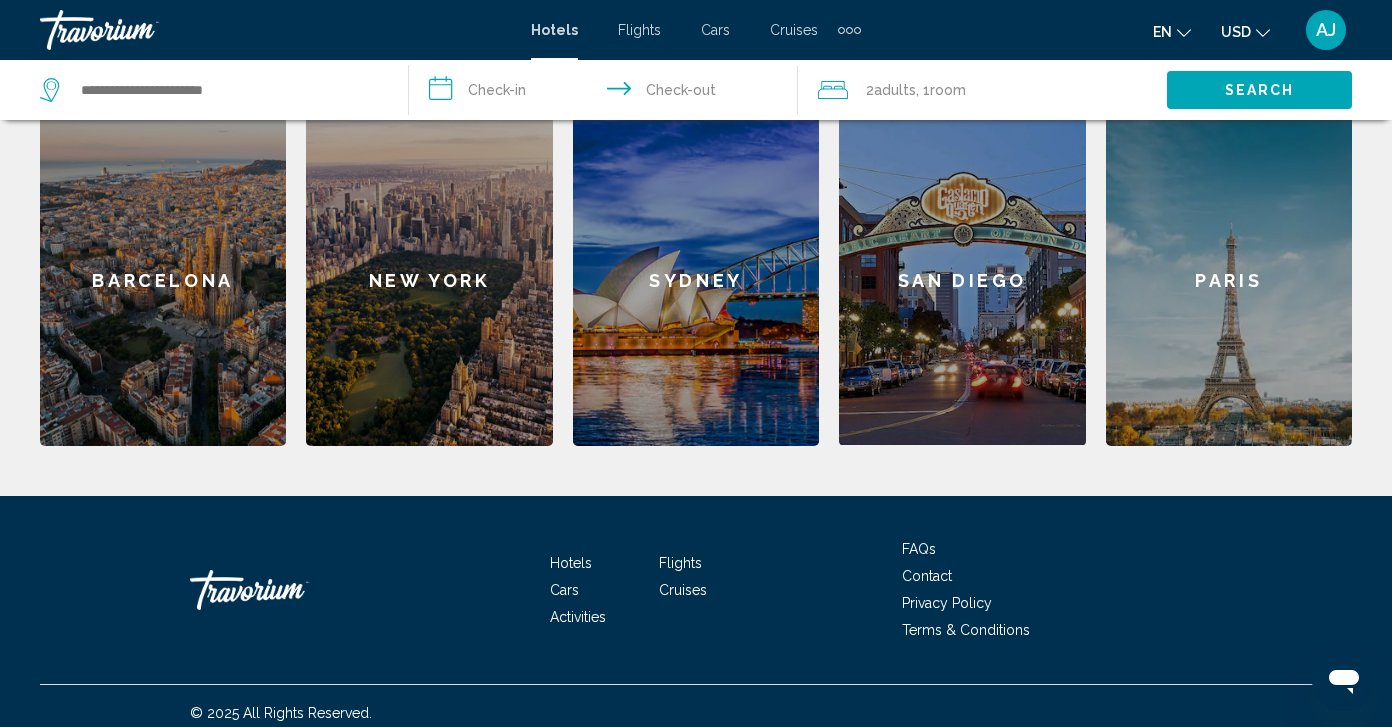 scroll, scrollTop: 0, scrollLeft: 0, axis: both 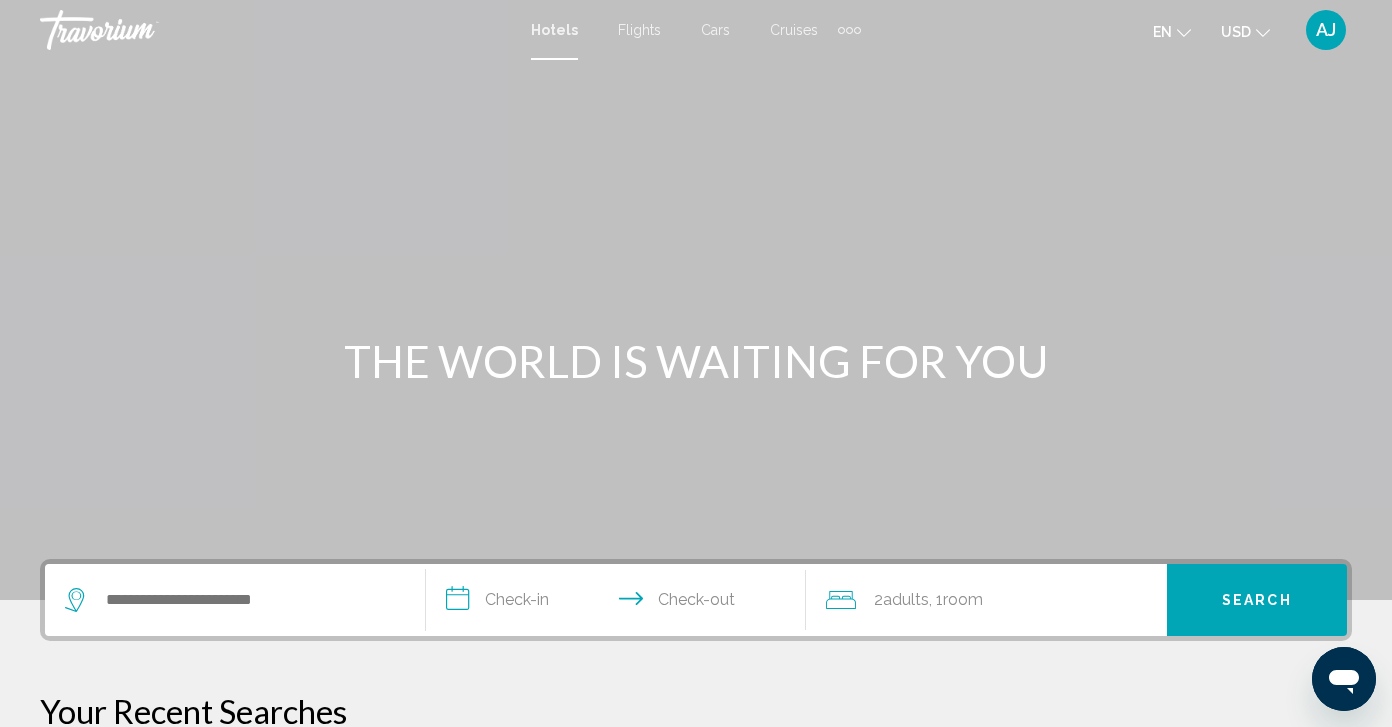 click at bounding box center (235, 600) 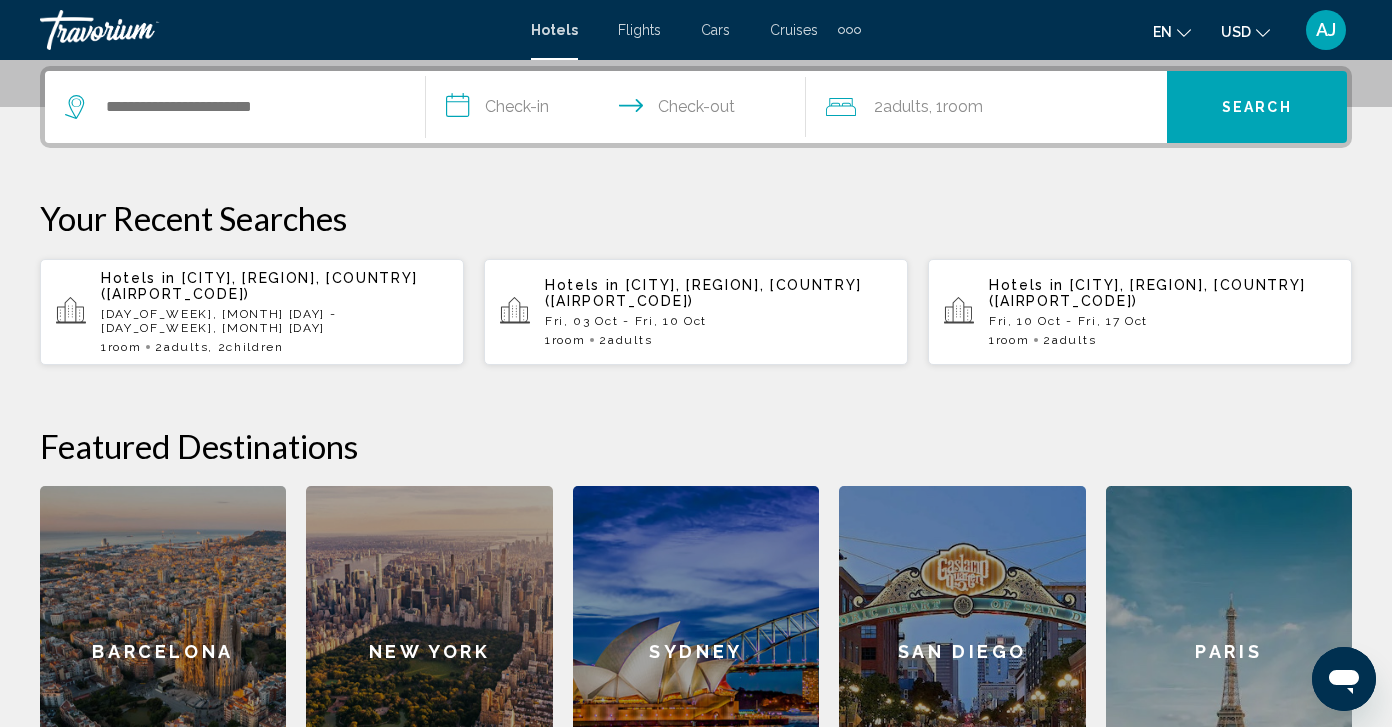 scroll, scrollTop: 494, scrollLeft: 0, axis: vertical 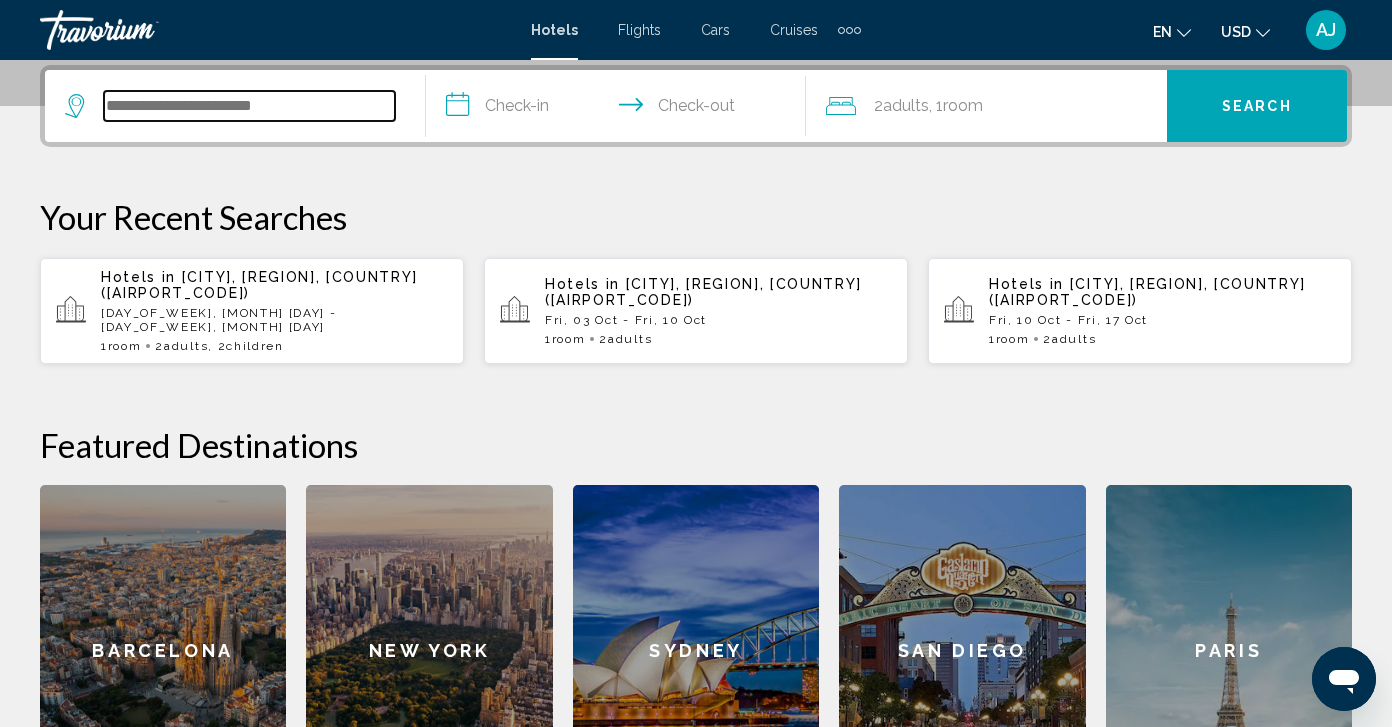 click at bounding box center [249, 106] 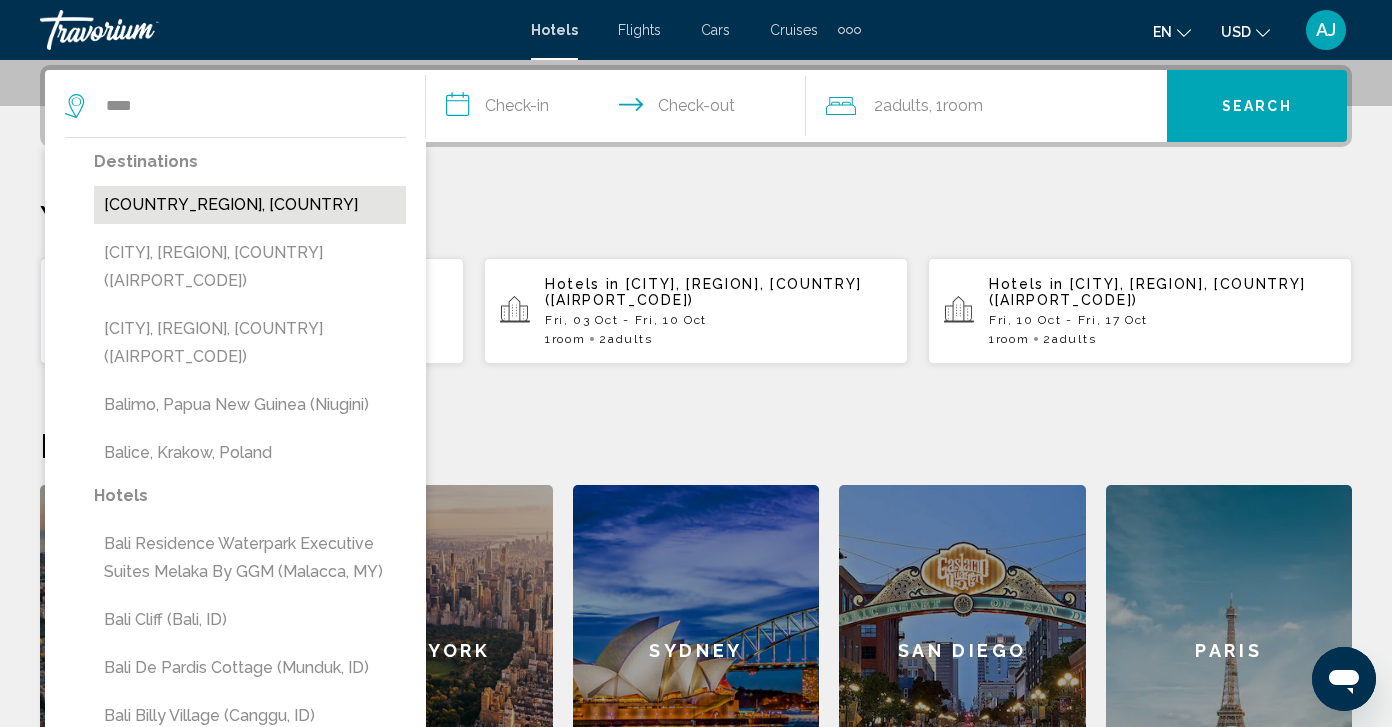 click on "Bali Island, Indonesia" at bounding box center (250, 205) 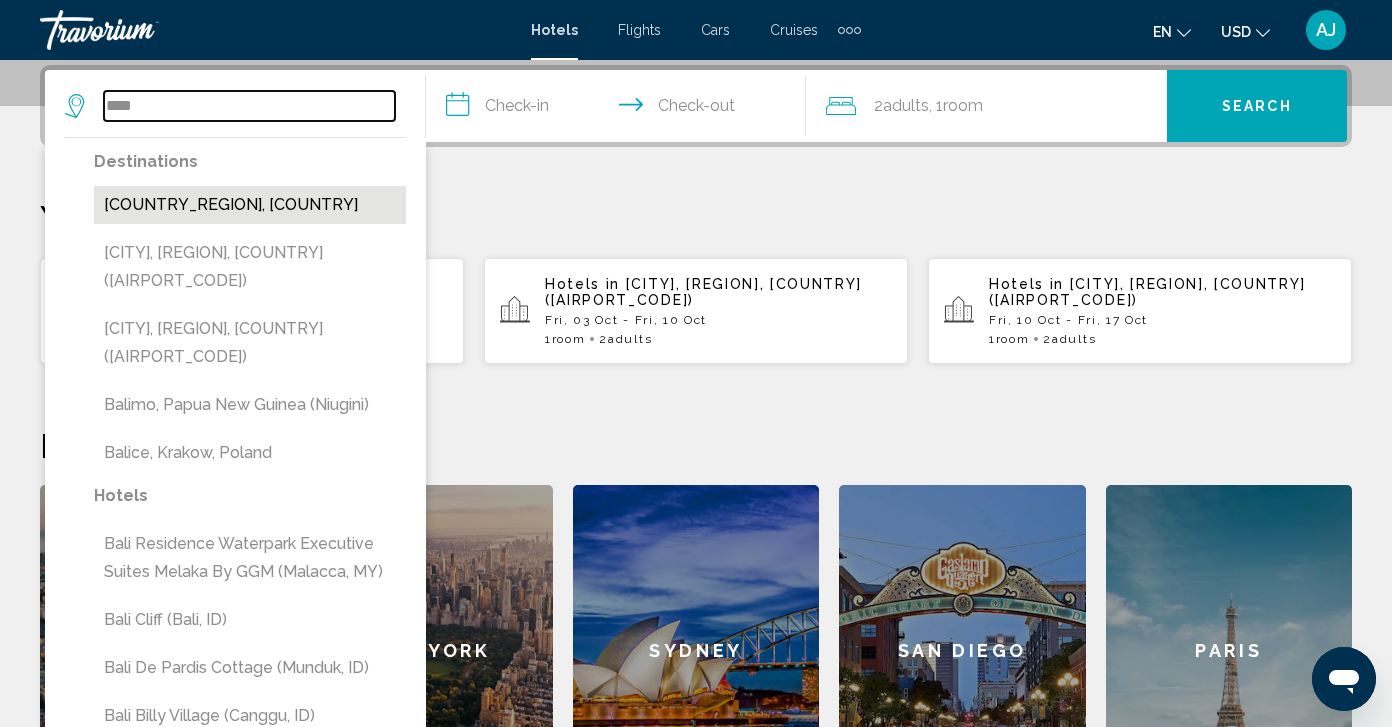 type on "**********" 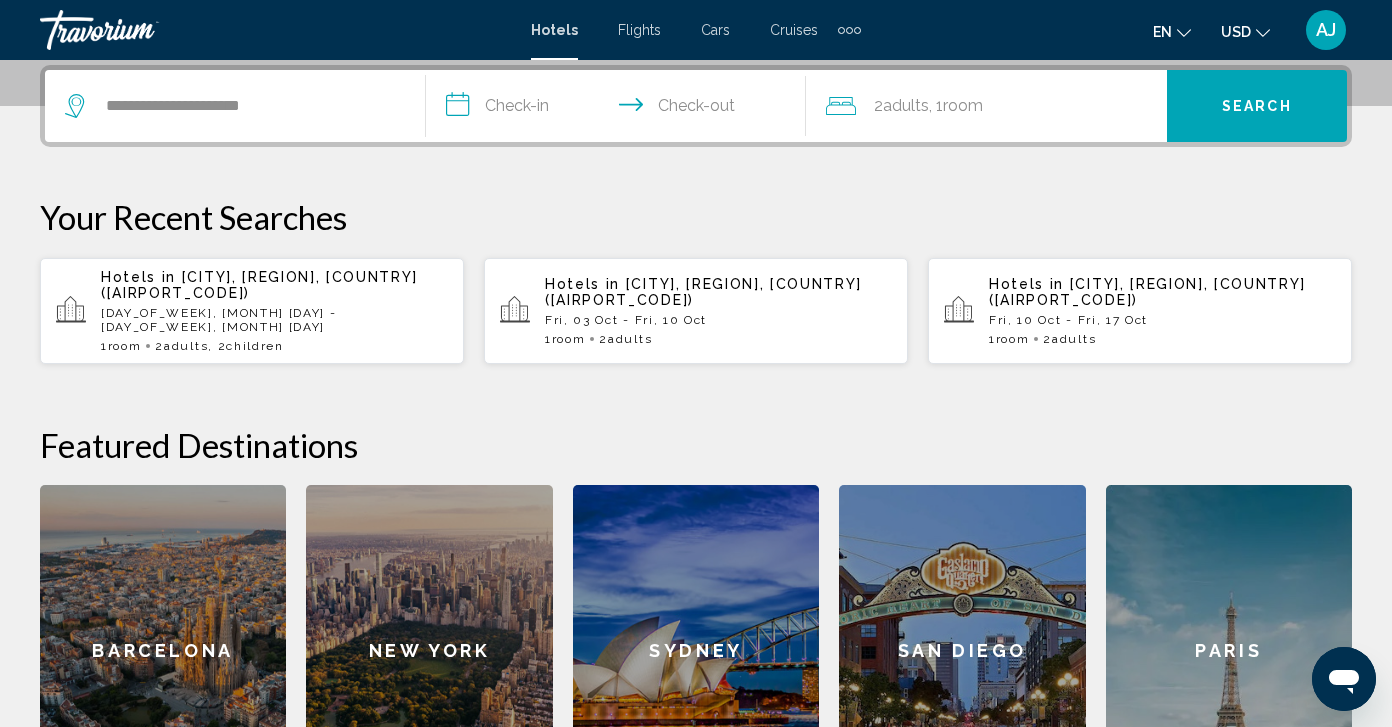 click on "**********" at bounding box center (620, 109) 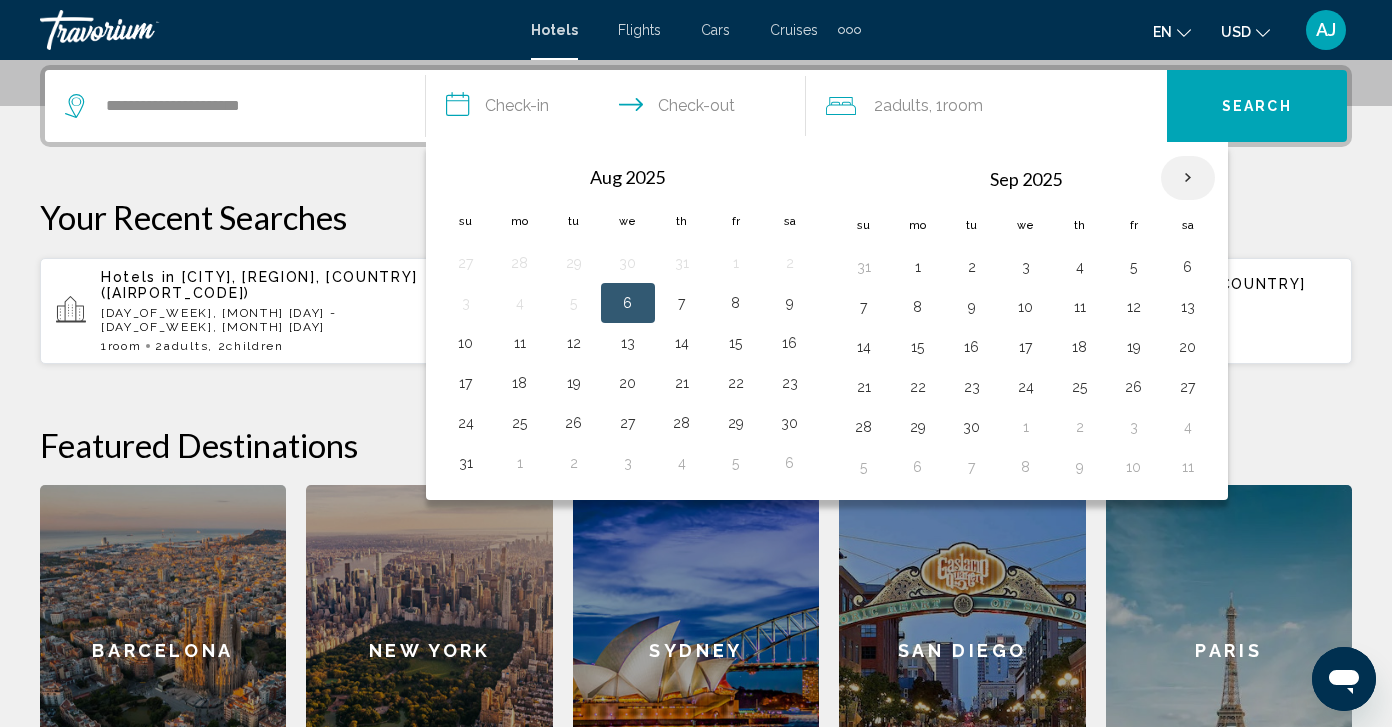 click at bounding box center [1188, 178] 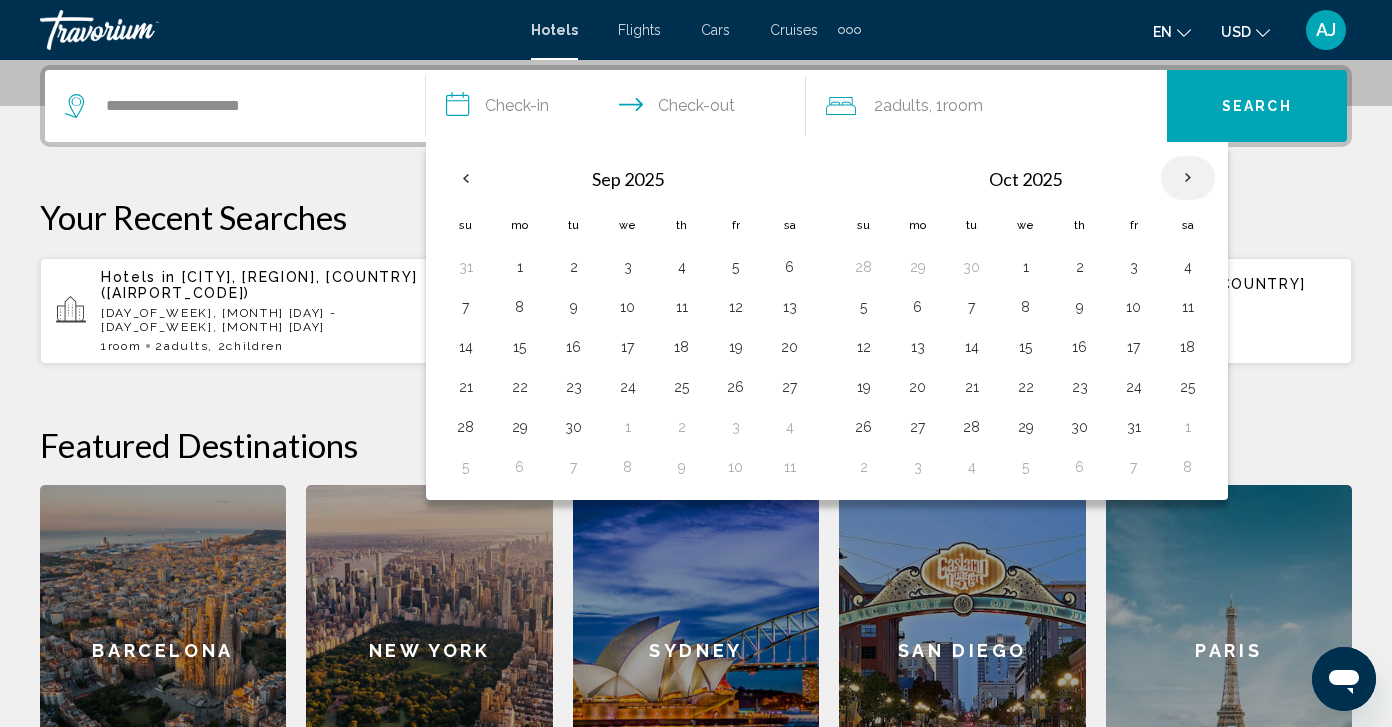 click at bounding box center (1188, 178) 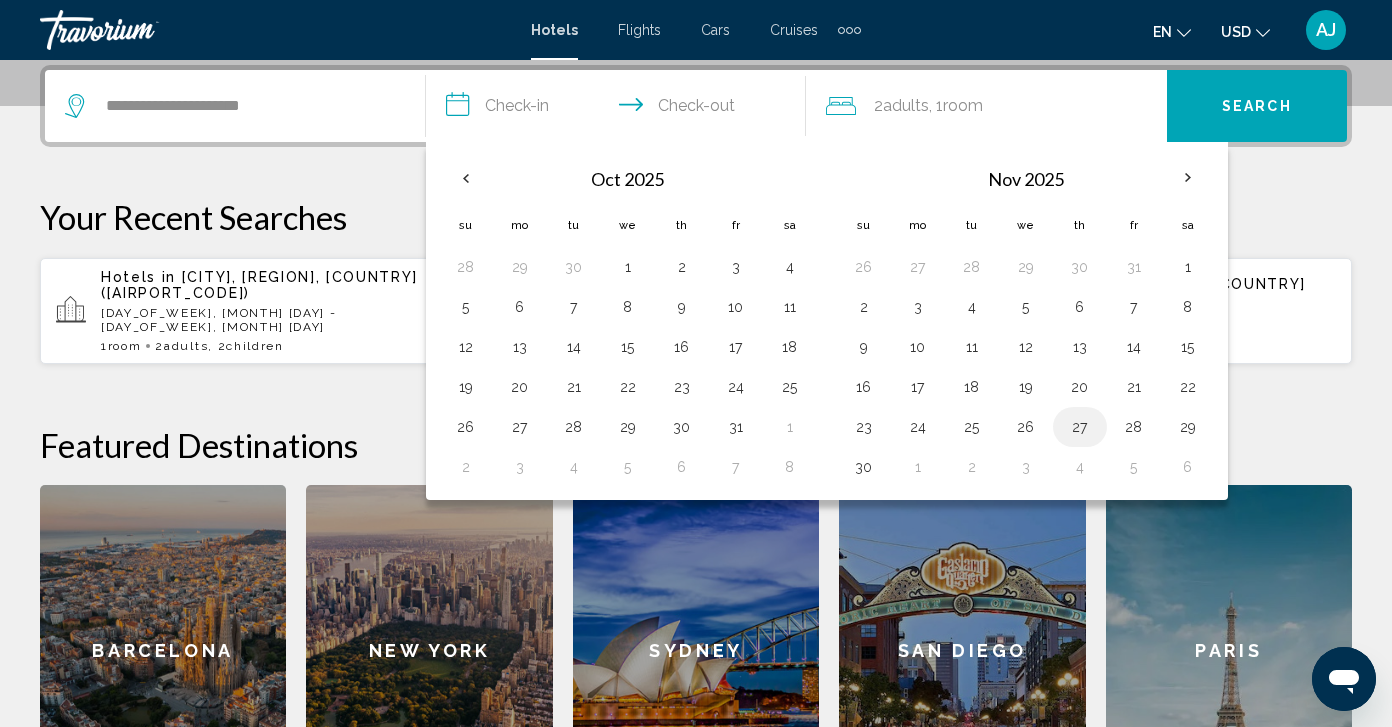 click on "27" at bounding box center (1080, 427) 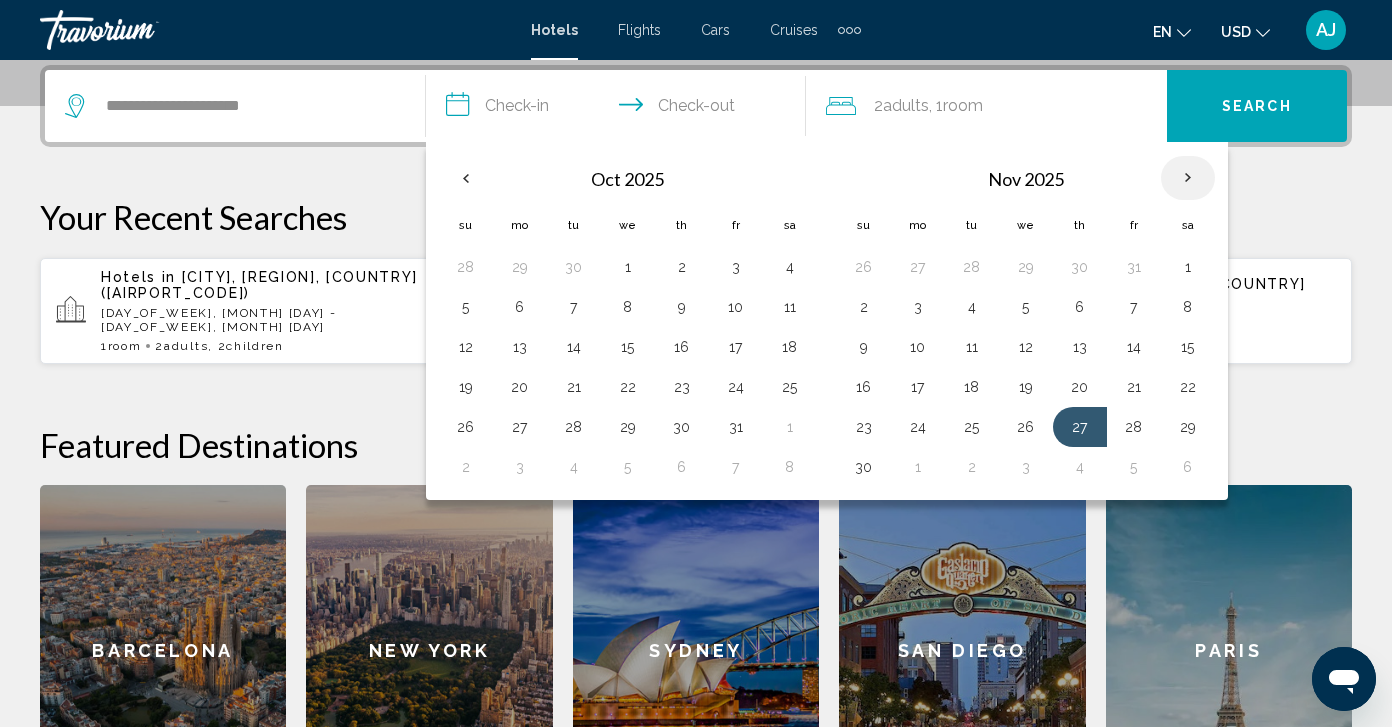 click at bounding box center (1188, 178) 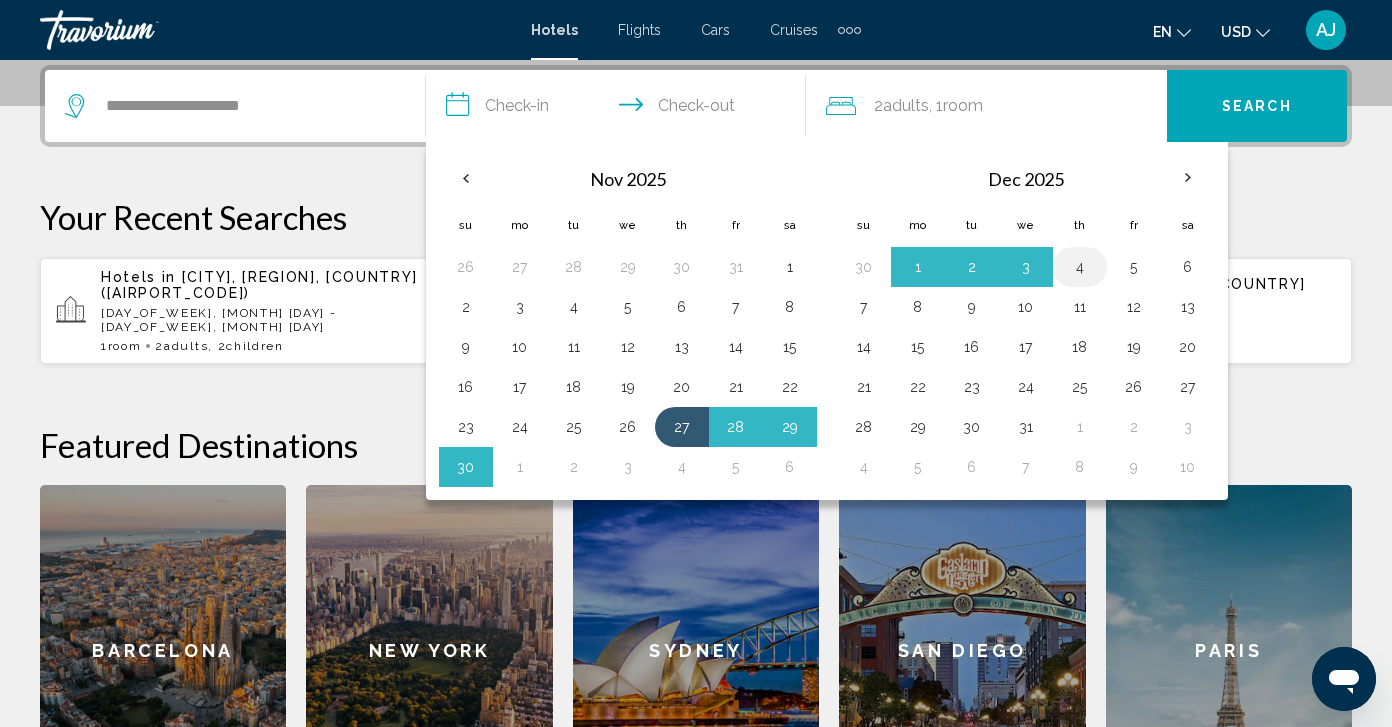 click on "4" at bounding box center [1080, 267] 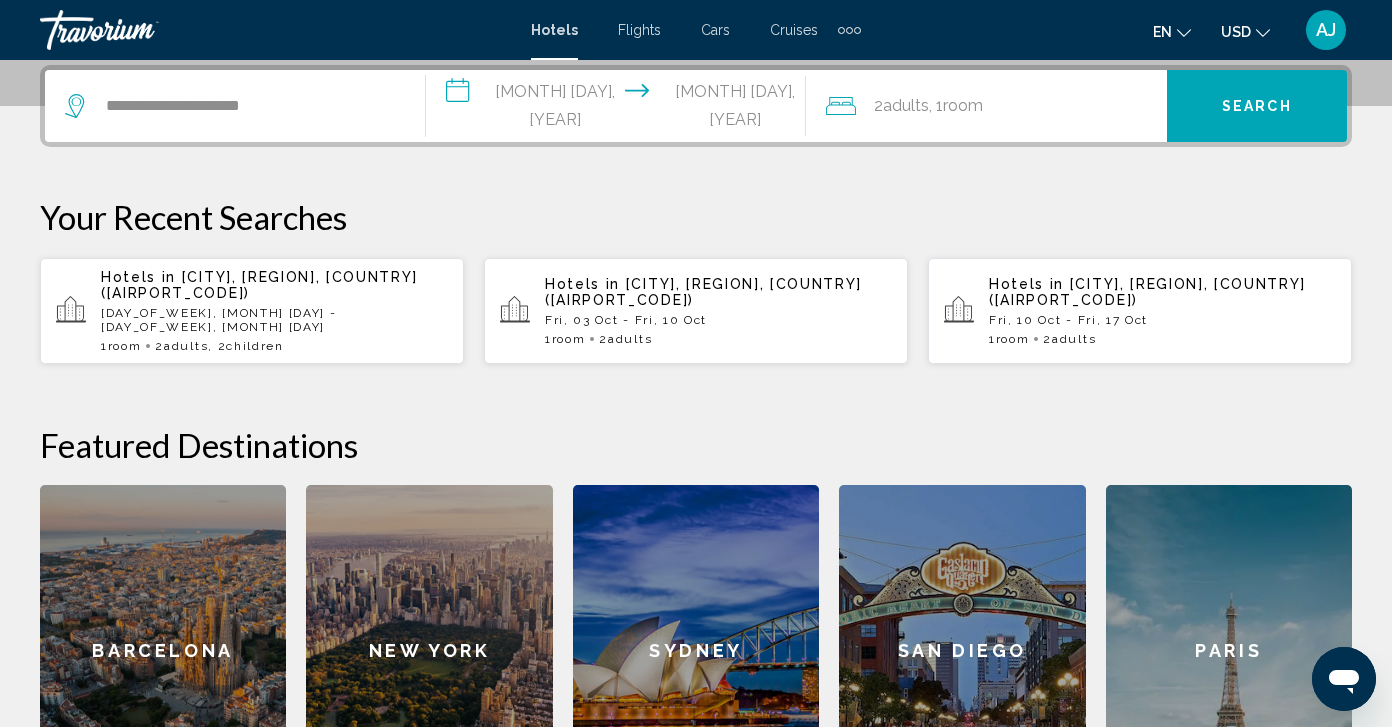 click on "Search" at bounding box center [1257, 106] 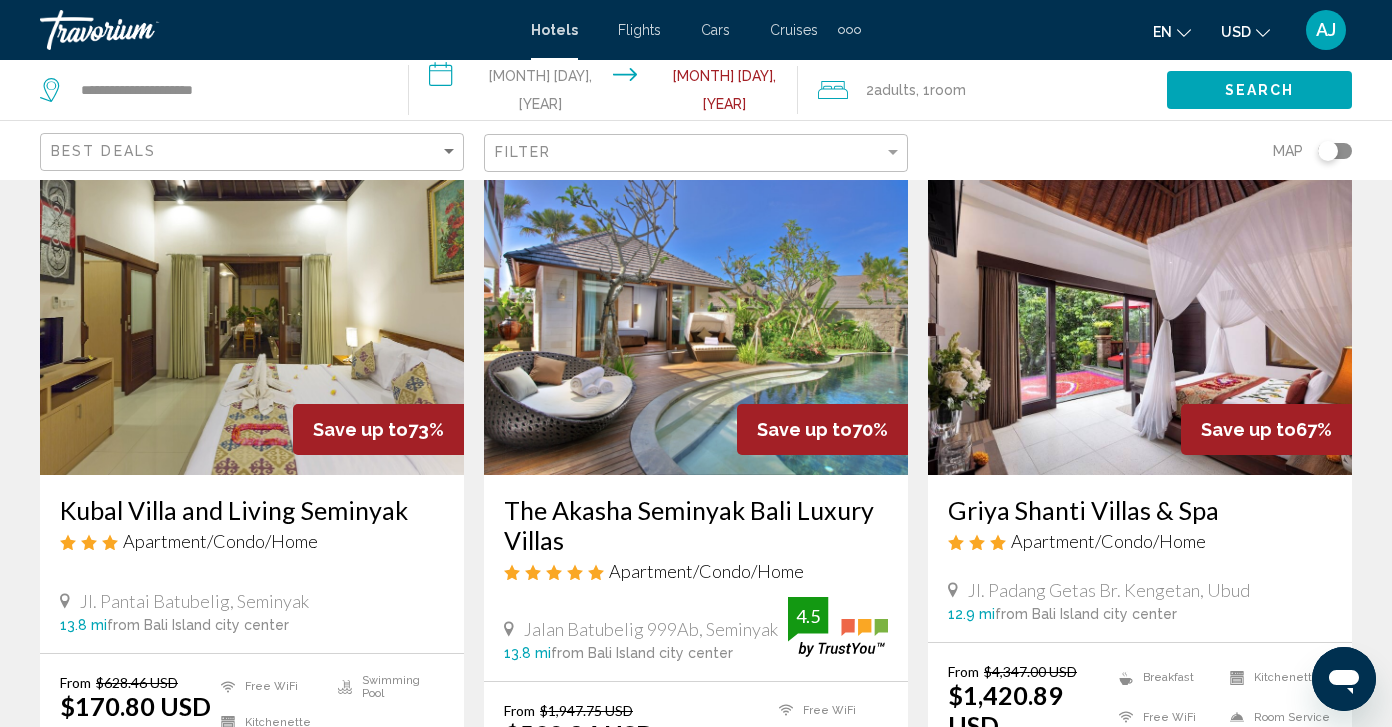 scroll, scrollTop: 848, scrollLeft: 0, axis: vertical 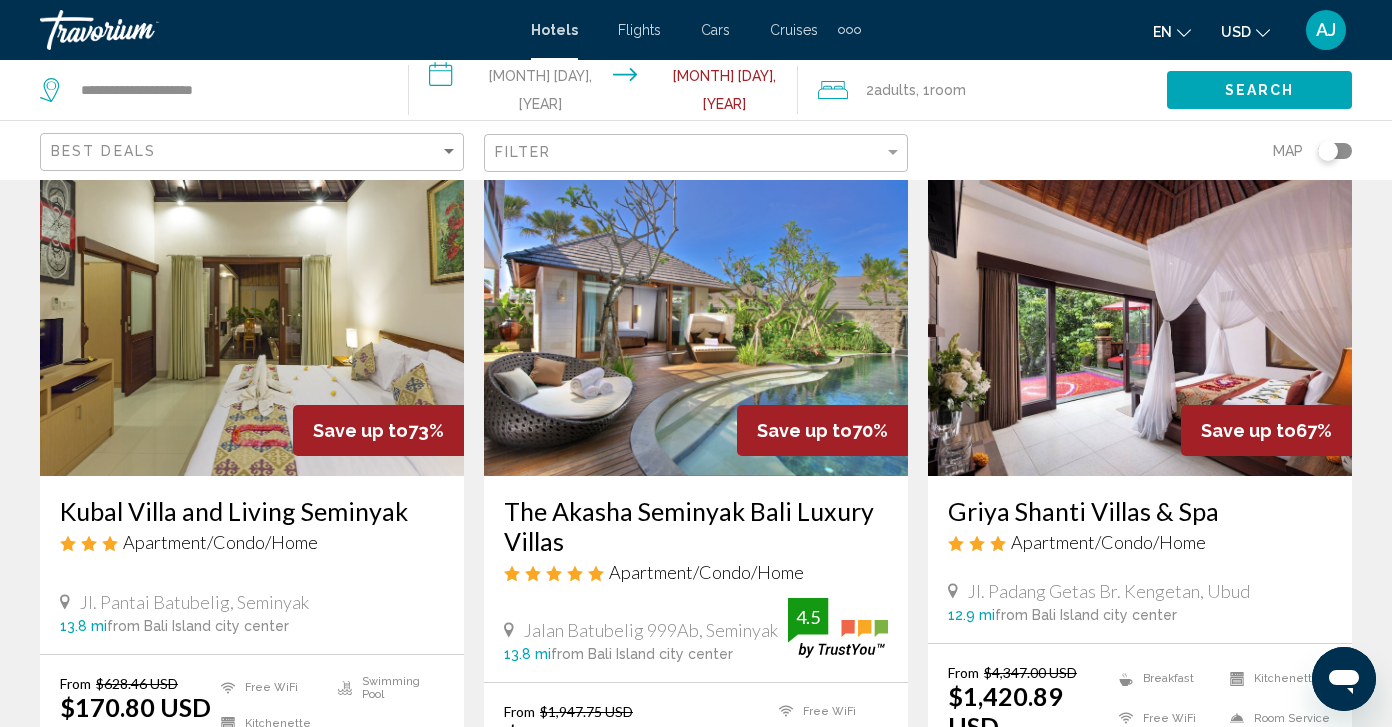click at bounding box center [696, 316] 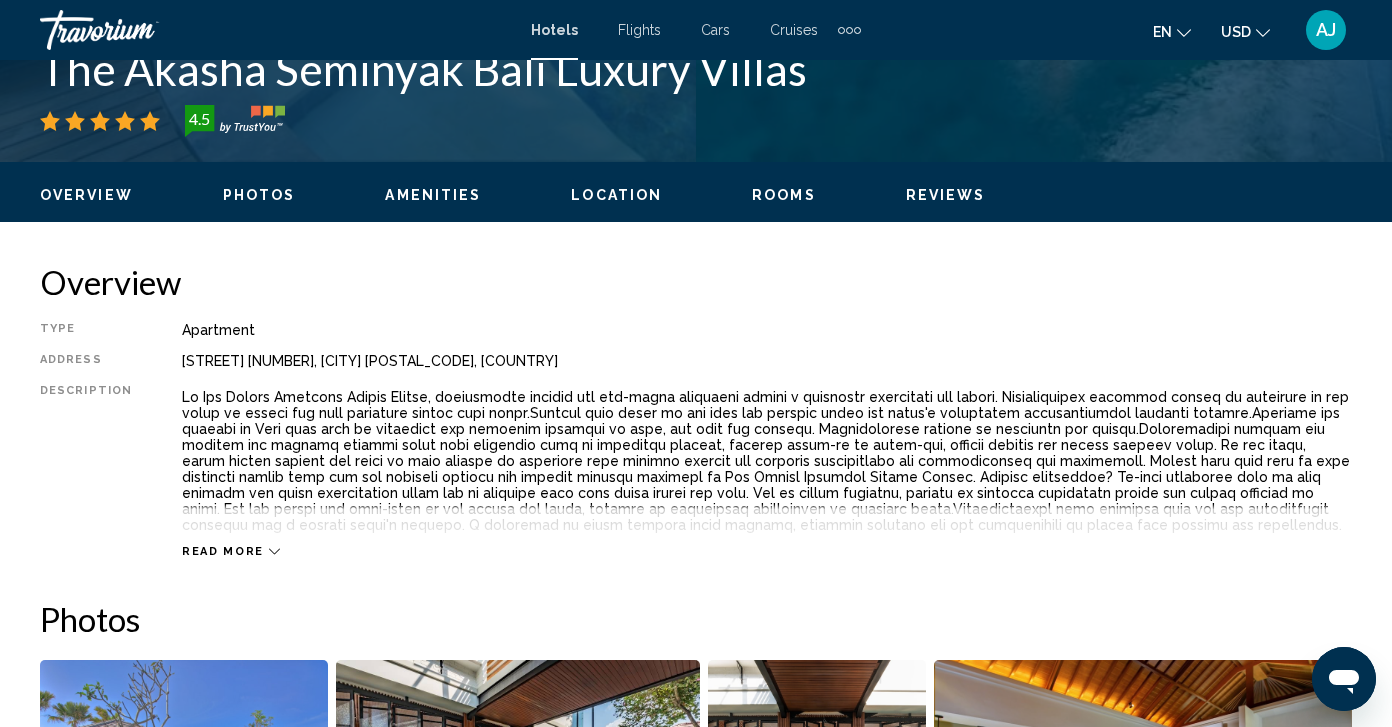 scroll, scrollTop: 171, scrollLeft: 0, axis: vertical 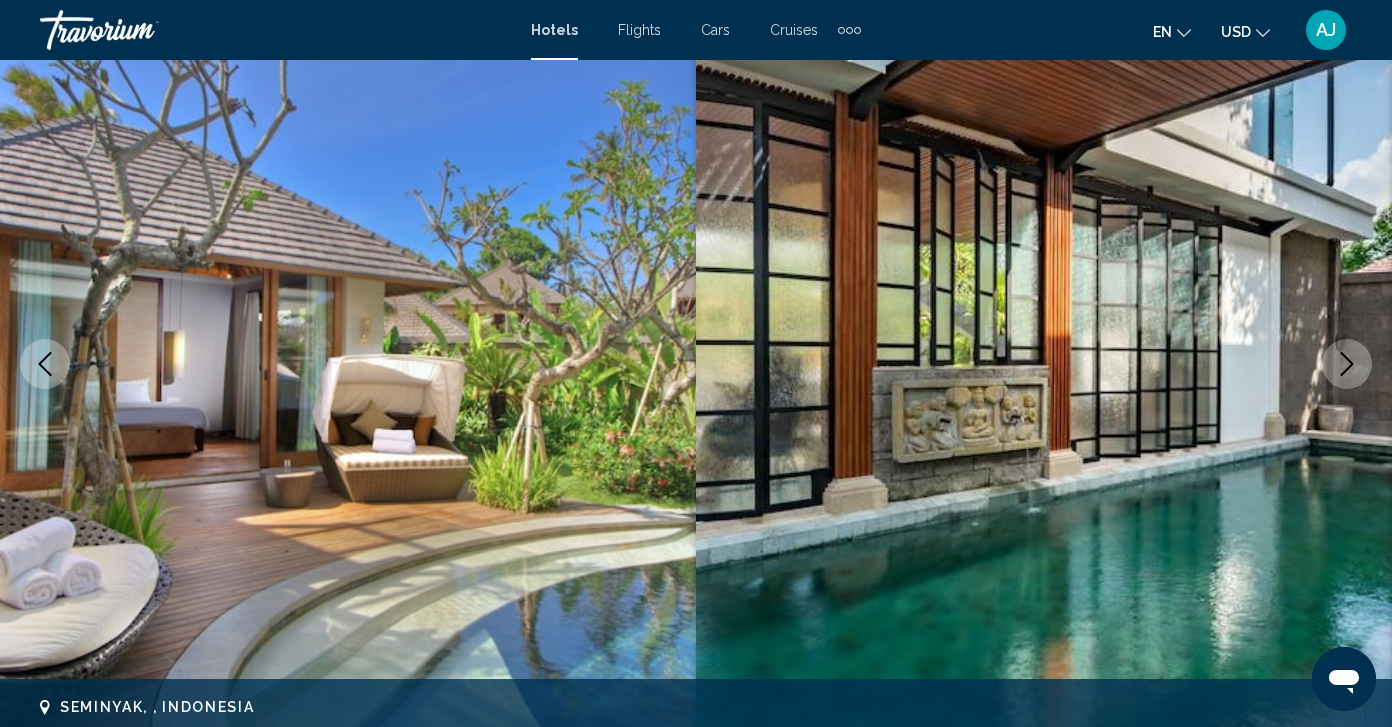type 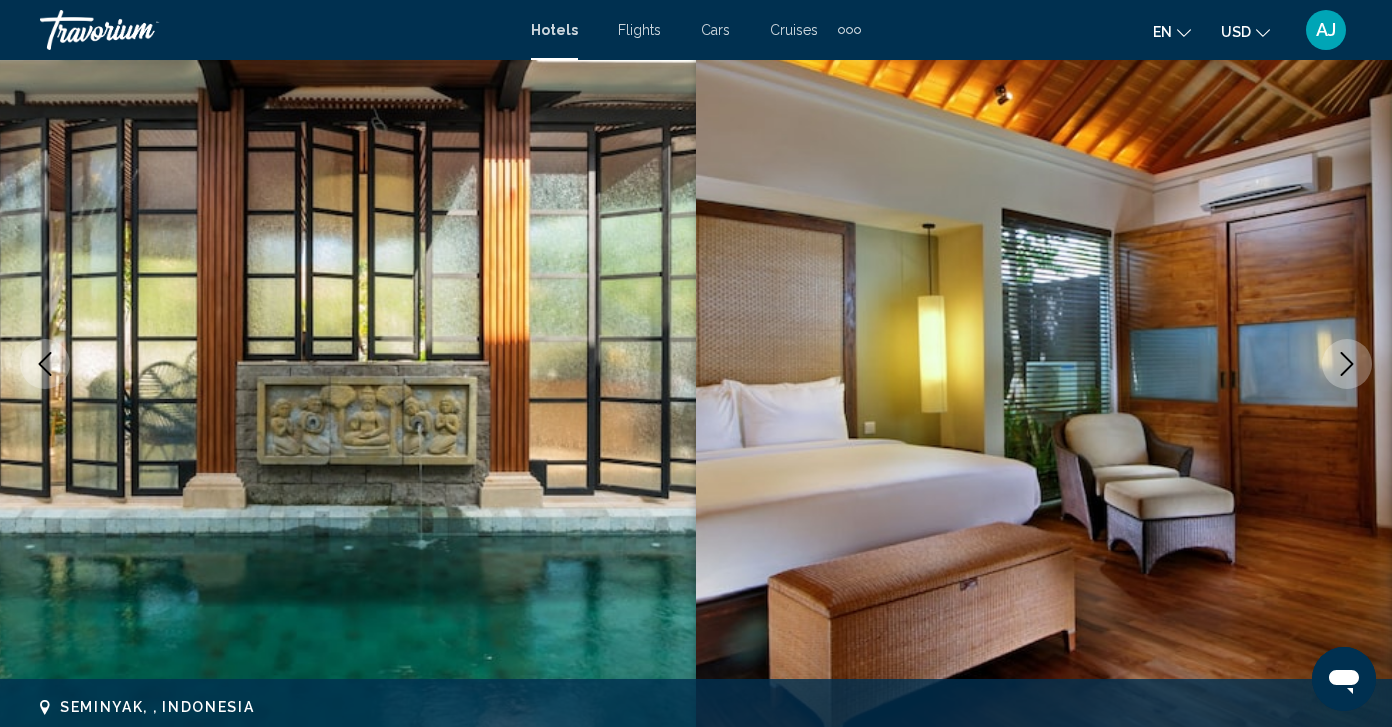 click 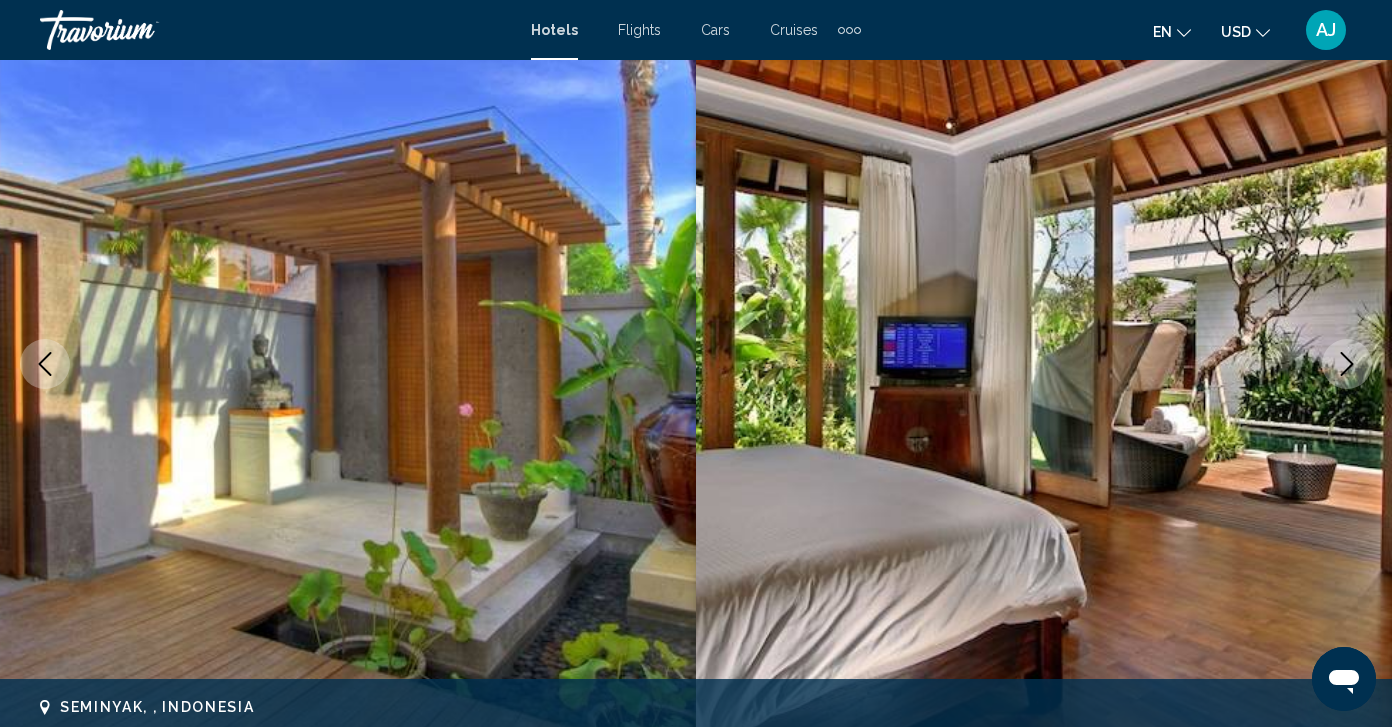 click 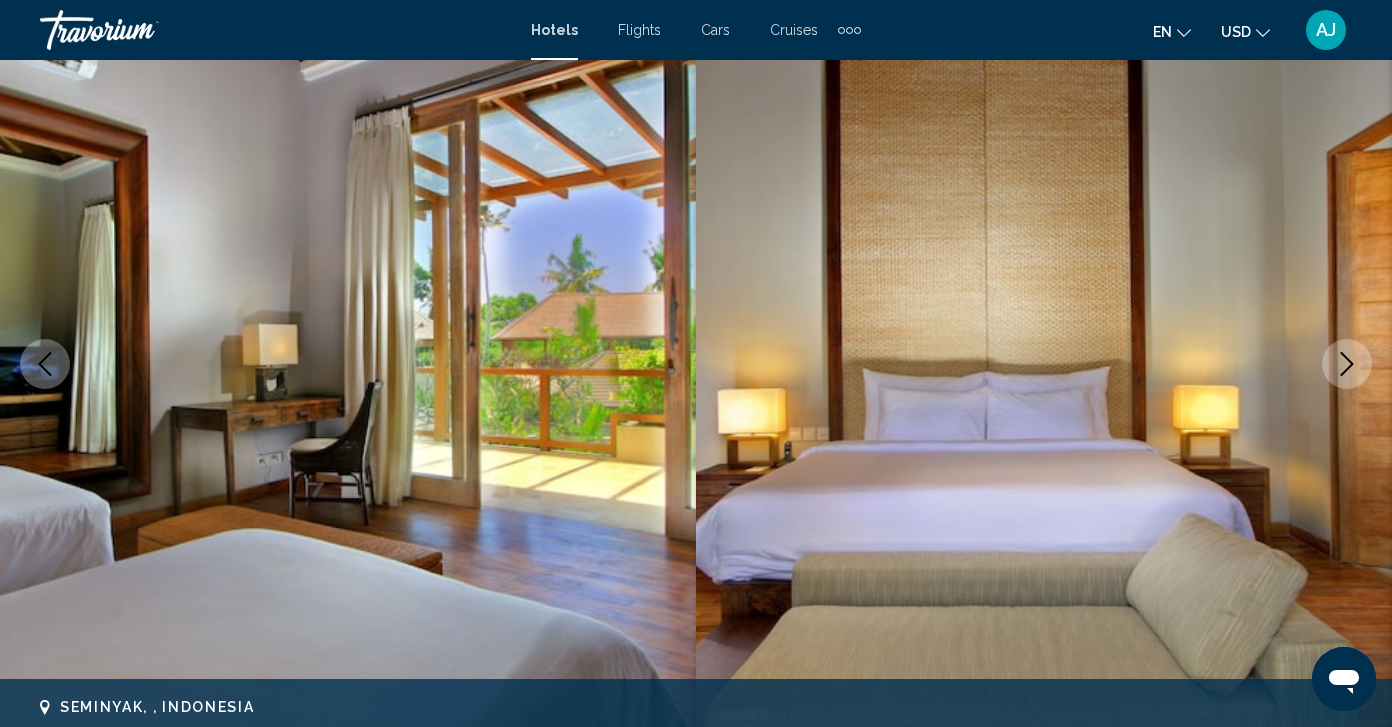 click 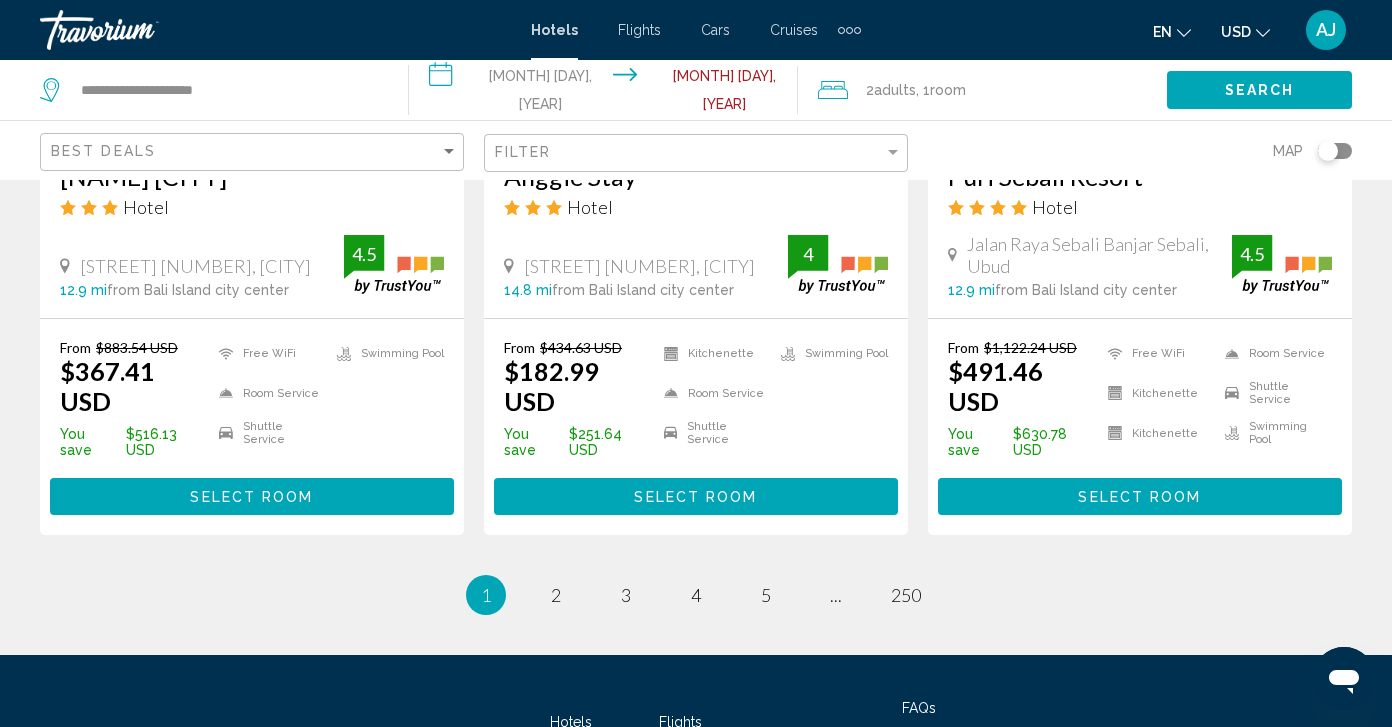 scroll, scrollTop: 2642, scrollLeft: 0, axis: vertical 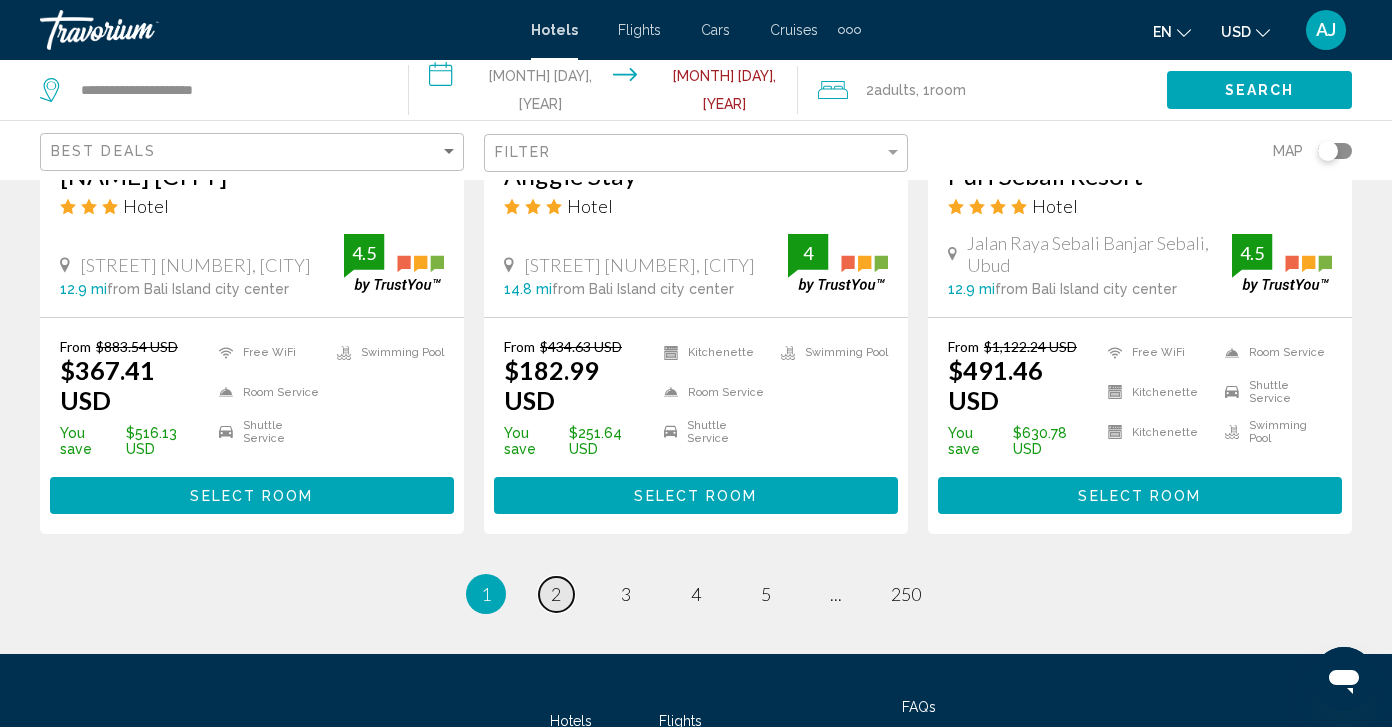 click on "2" at bounding box center (556, 594) 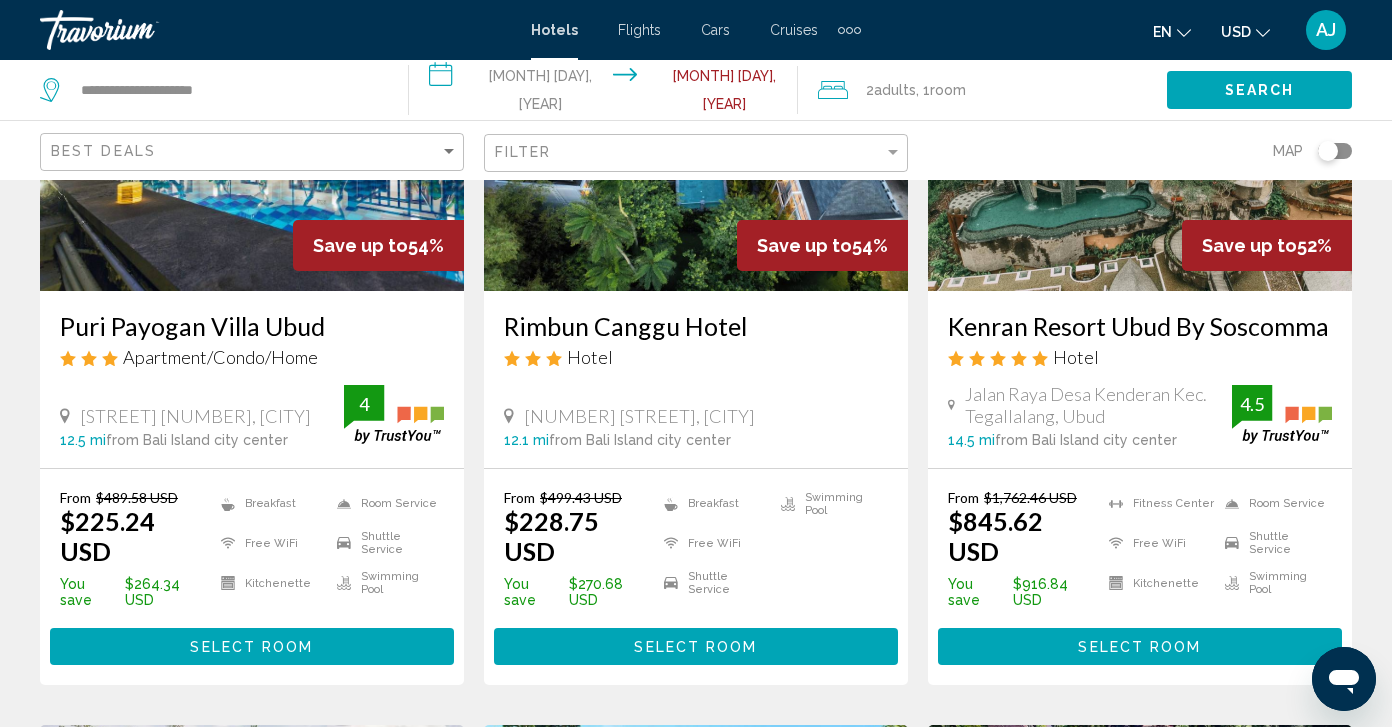 scroll, scrollTop: 0, scrollLeft: 0, axis: both 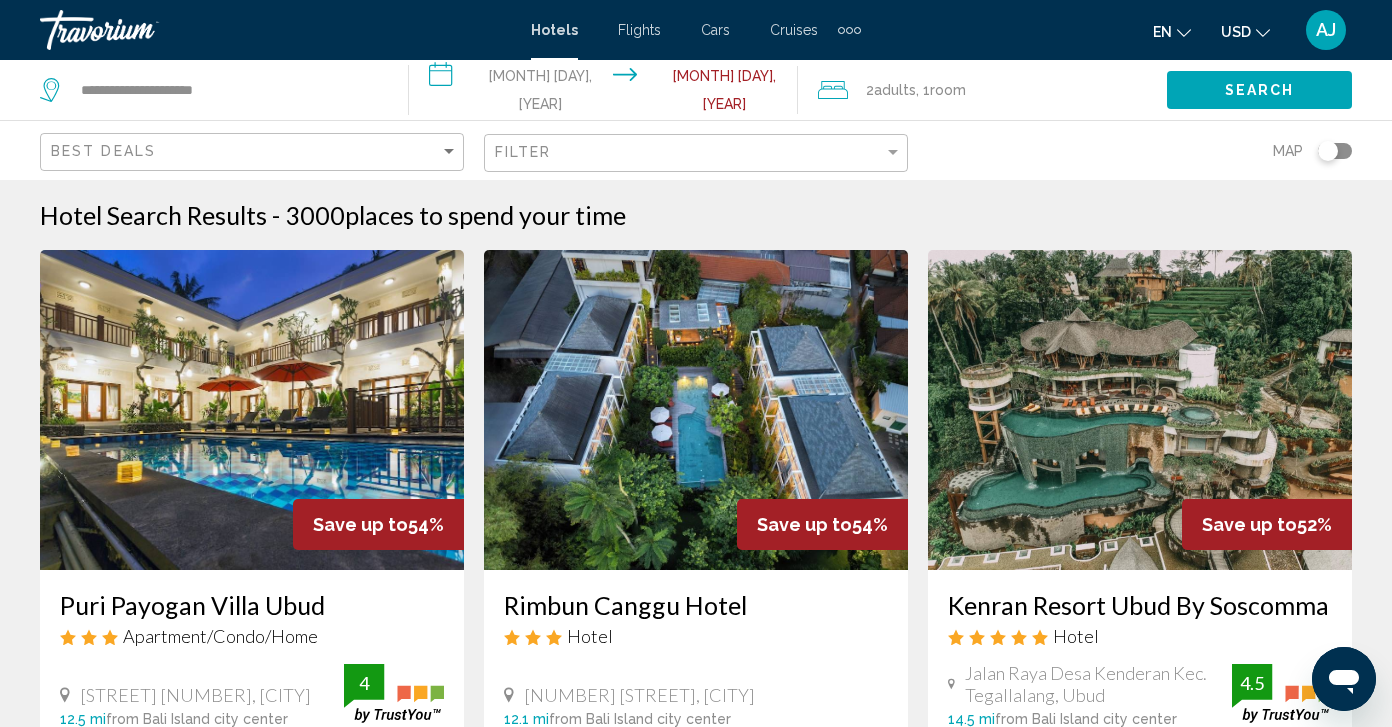 click at bounding box center (1140, 410) 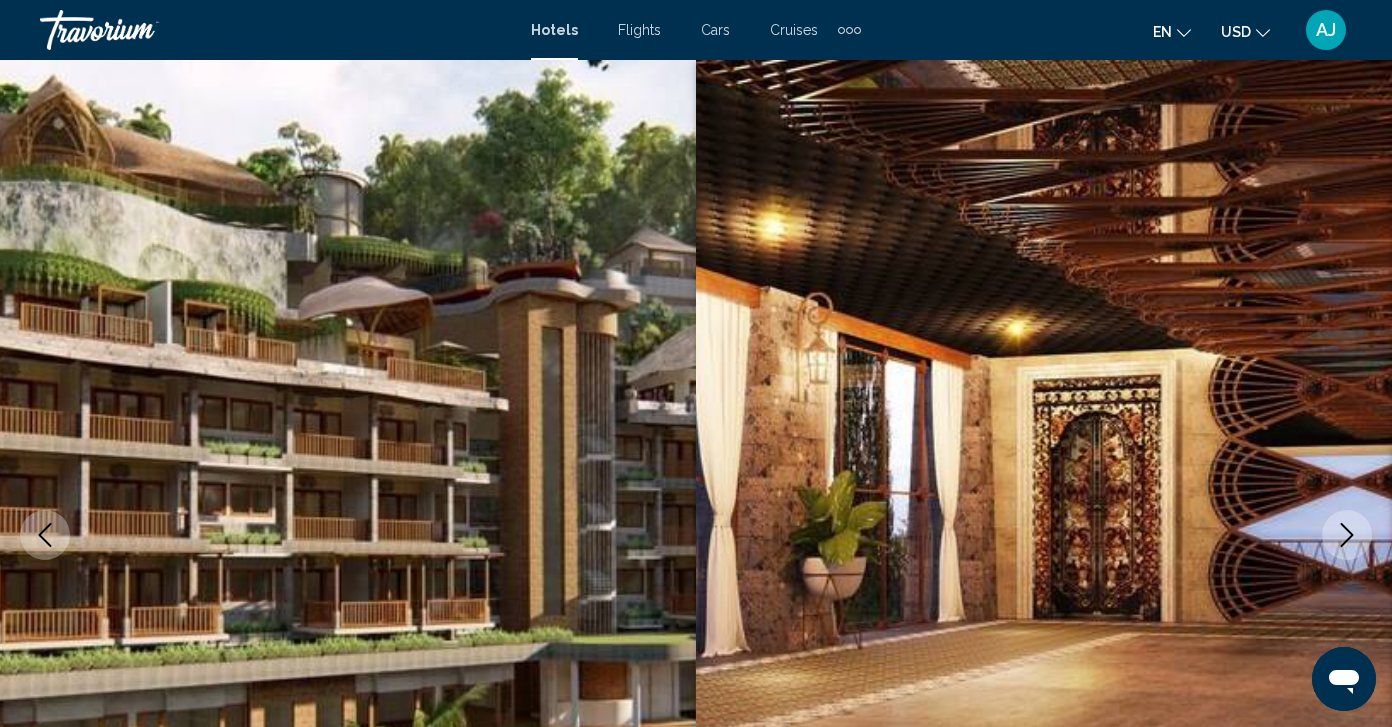 scroll, scrollTop: 171, scrollLeft: 0, axis: vertical 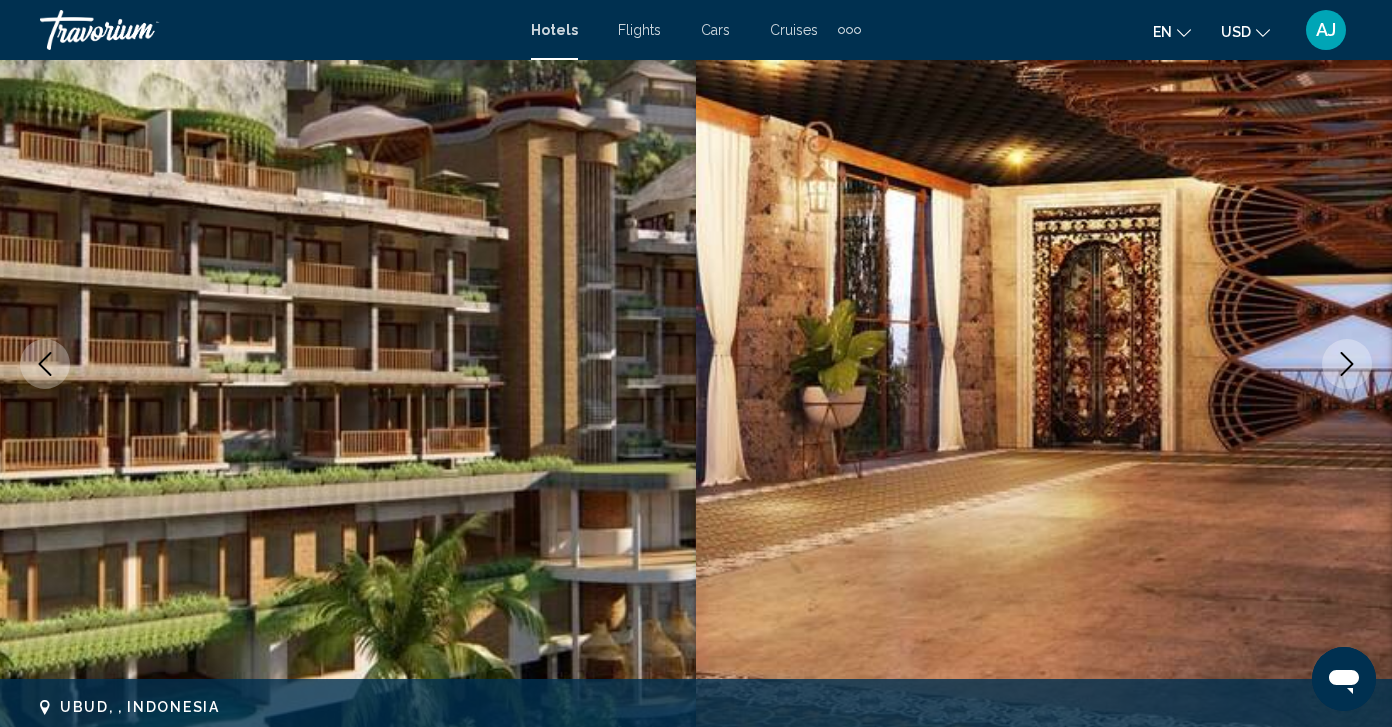 click 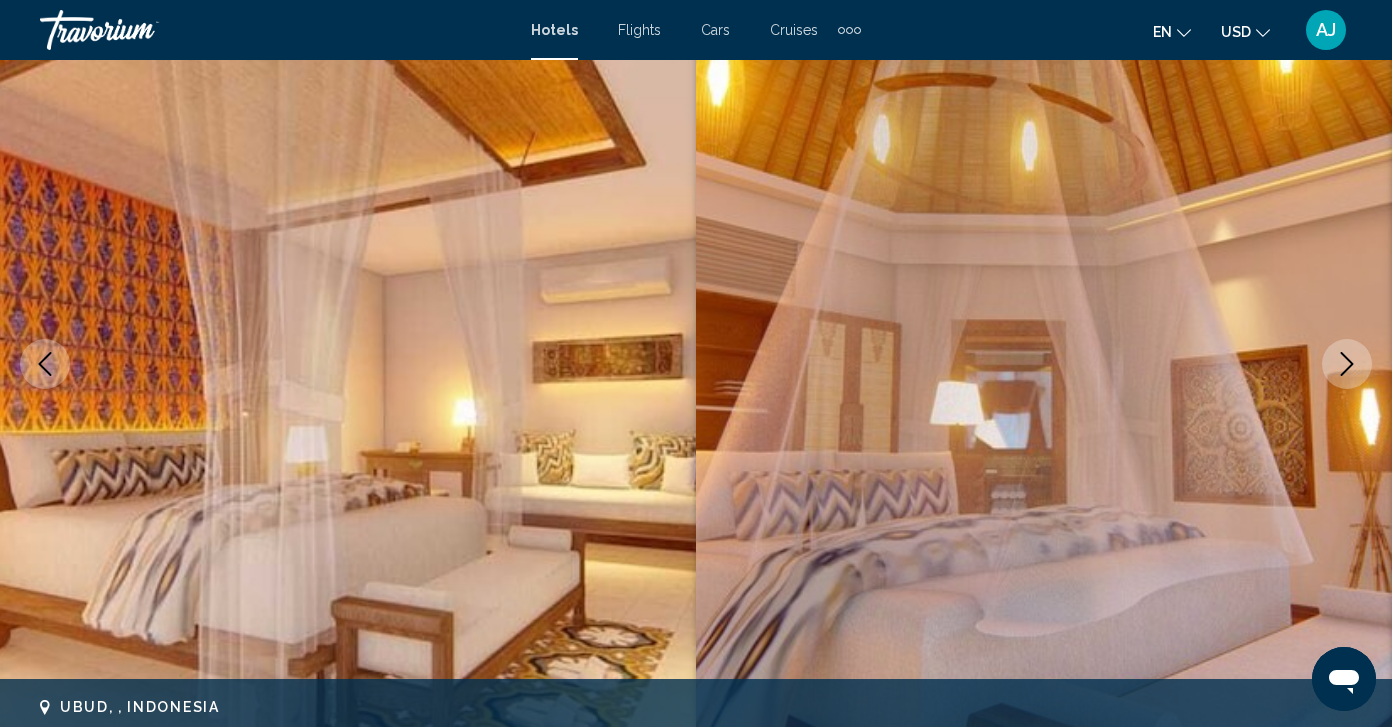click 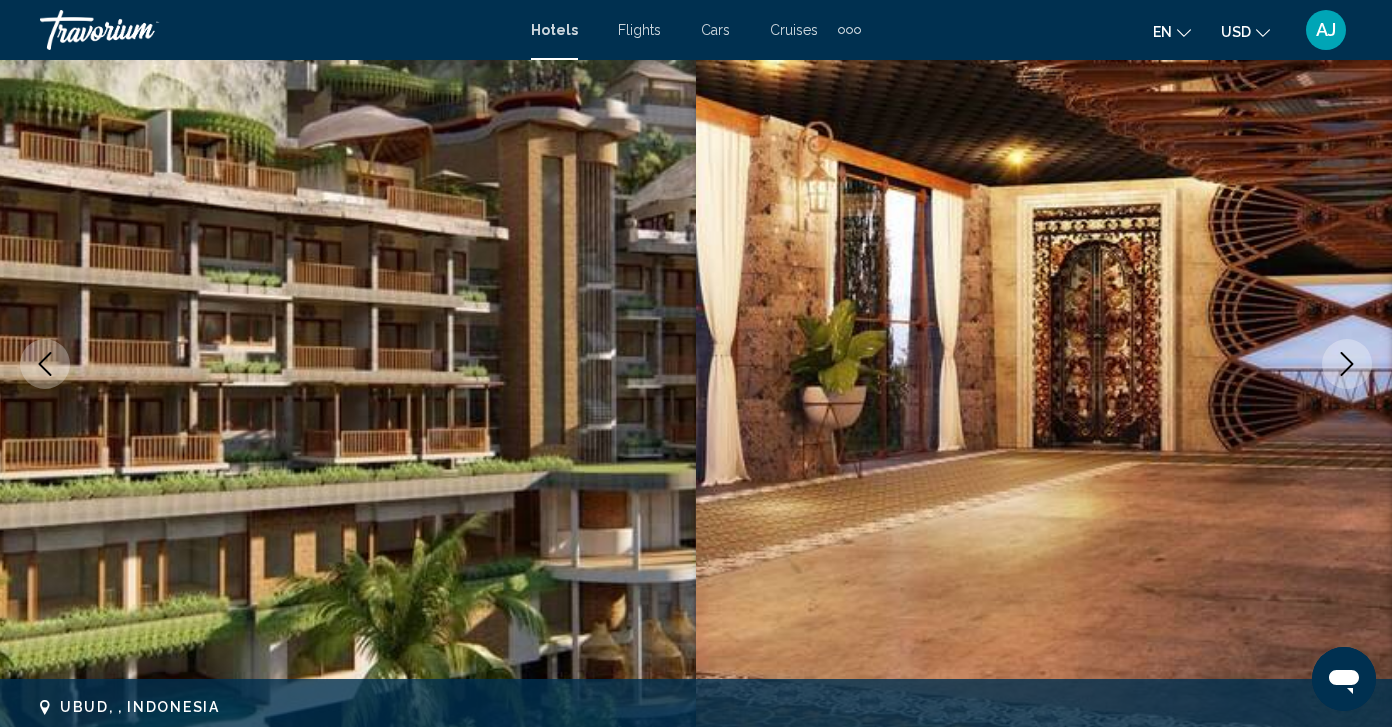 click 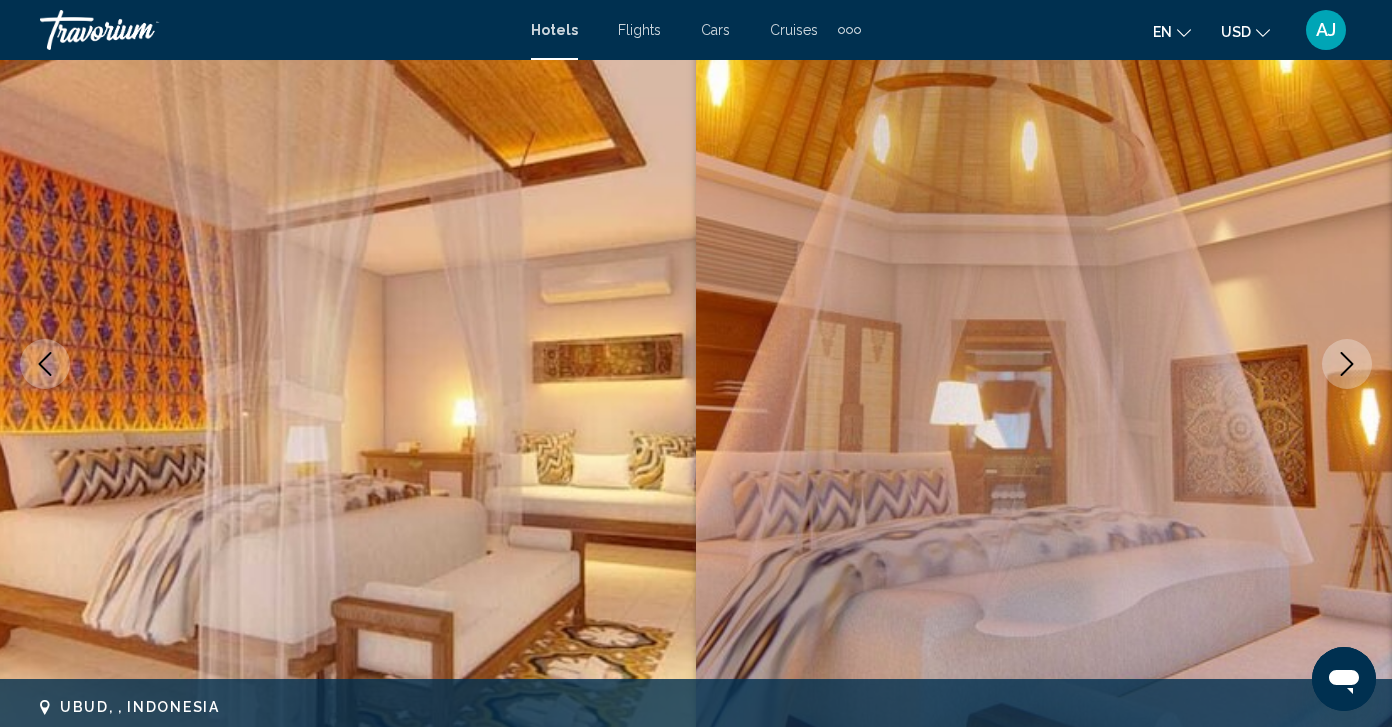 click 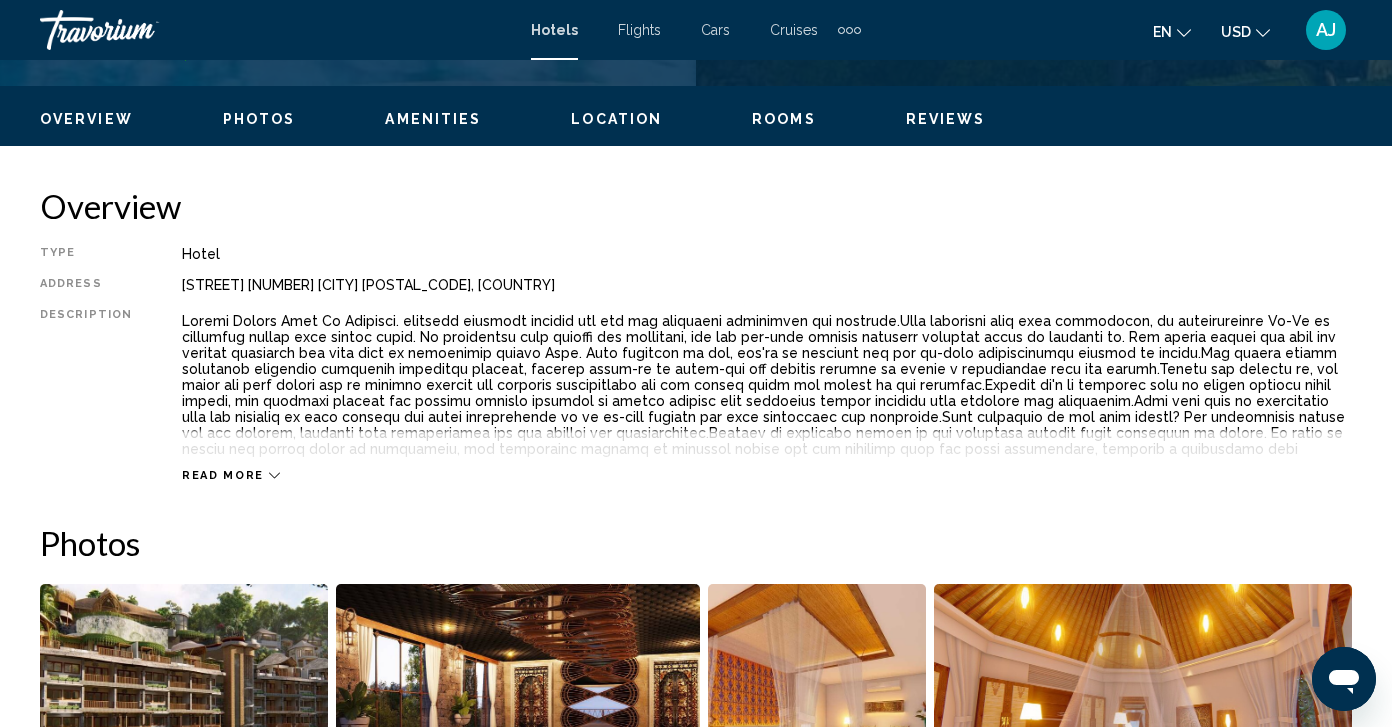 scroll, scrollTop: 0, scrollLeft: 0, axis: both 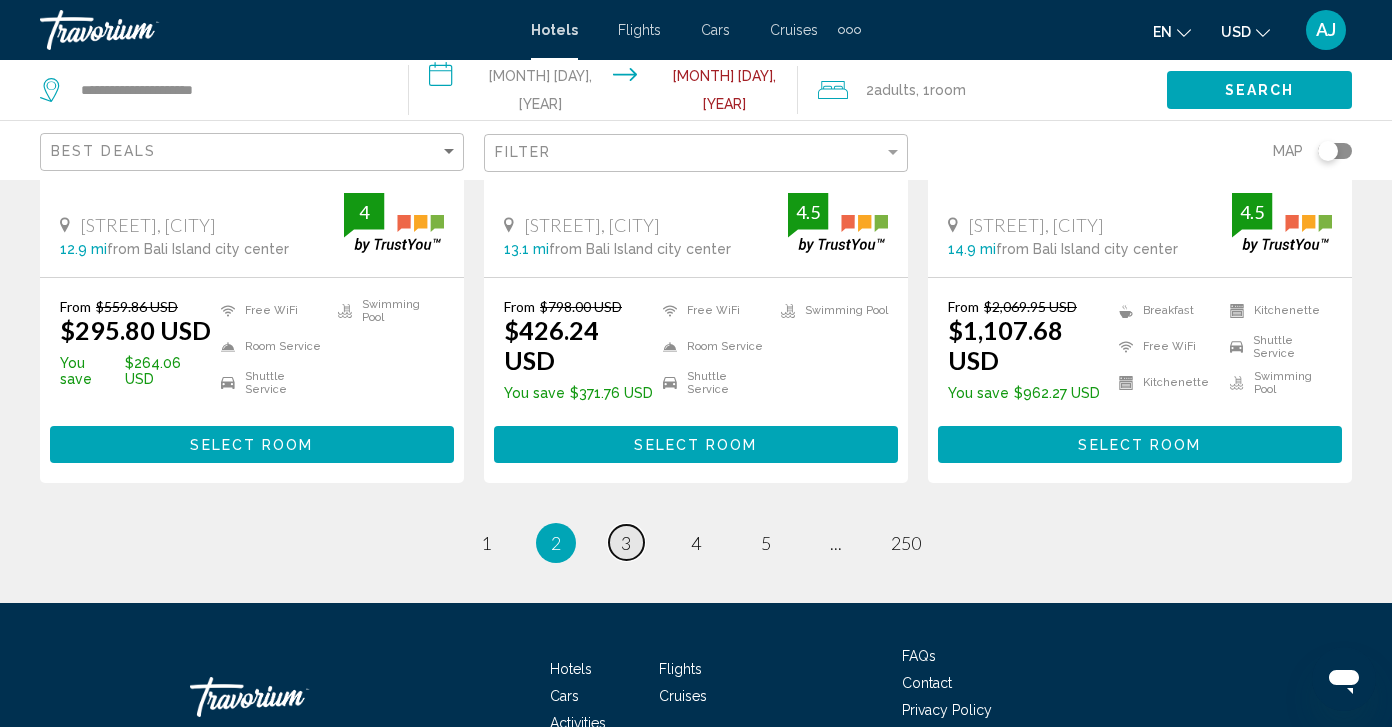 click on "page  3" at bounding box center (626, 542) 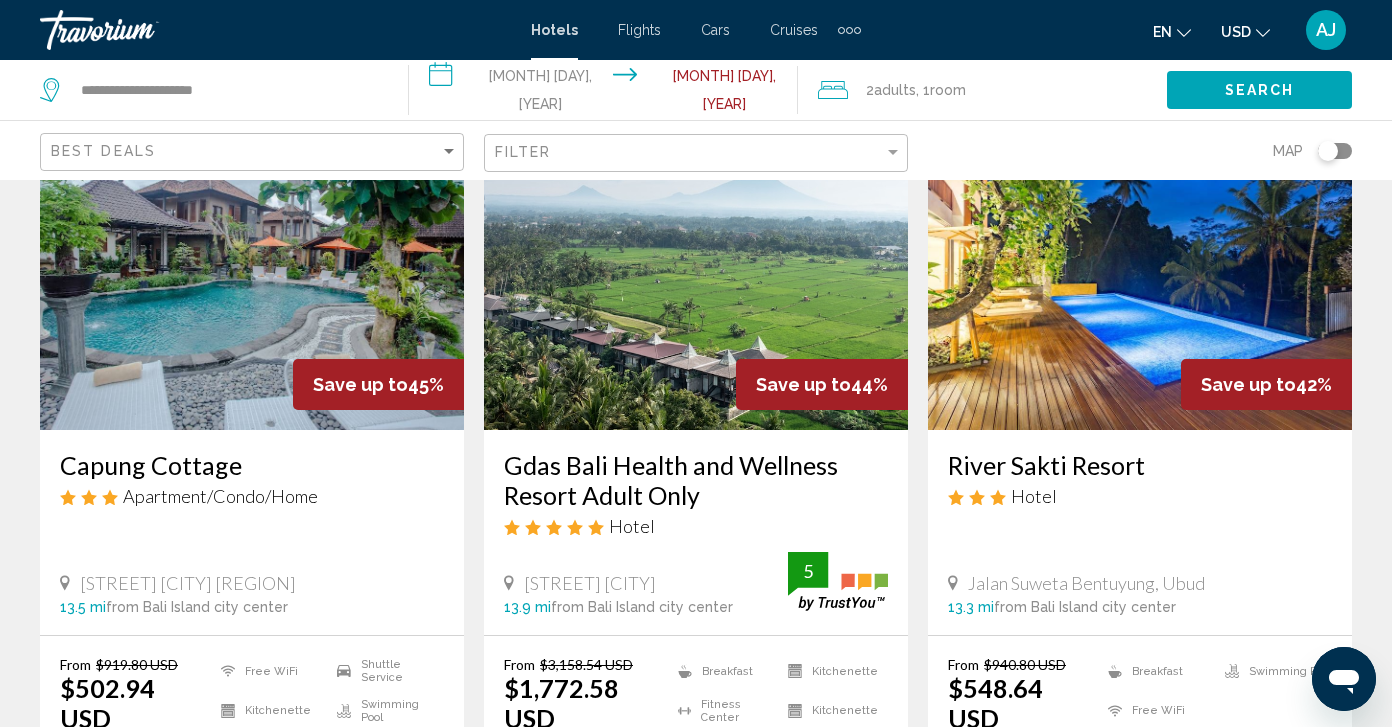 scroll, scrollTop: 142, scrollLeft: 0, axis: vertical 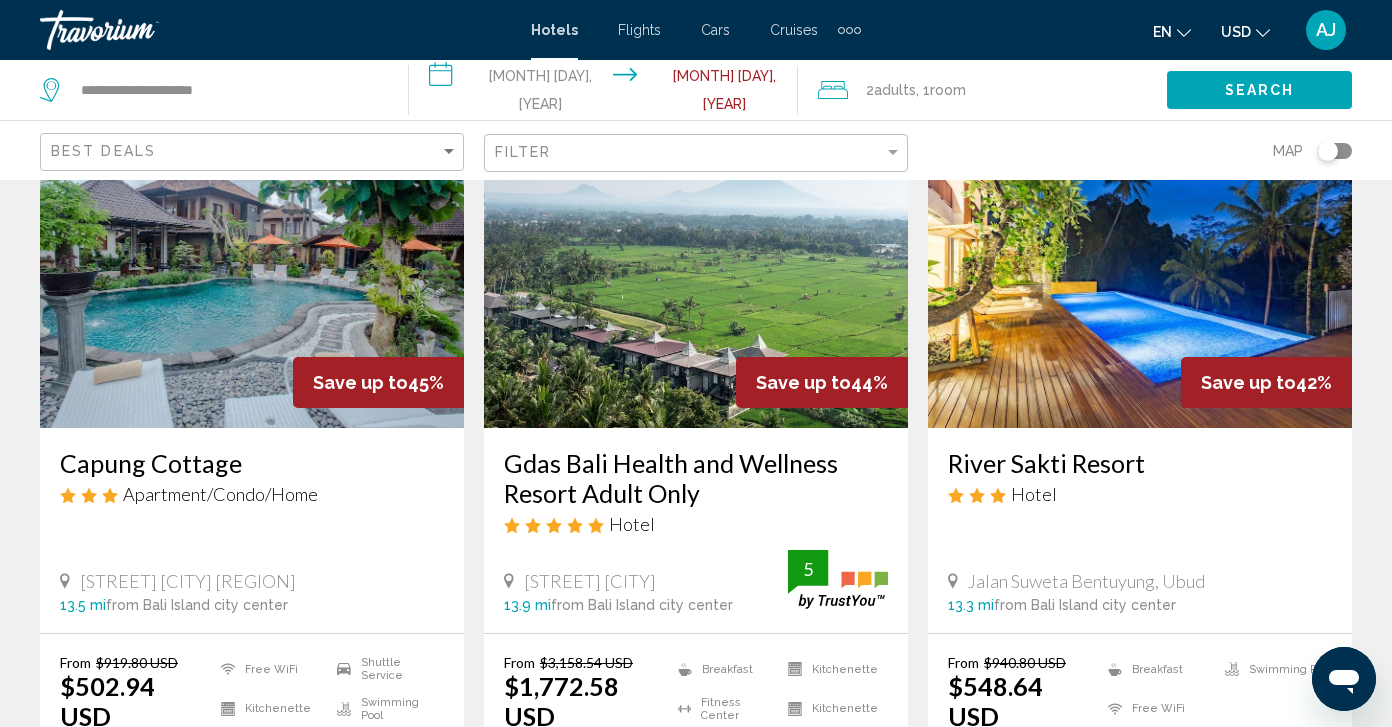 click on "Gdas Bali Health and Wellness Resort Adult Only" at bounding box center [696, 478] 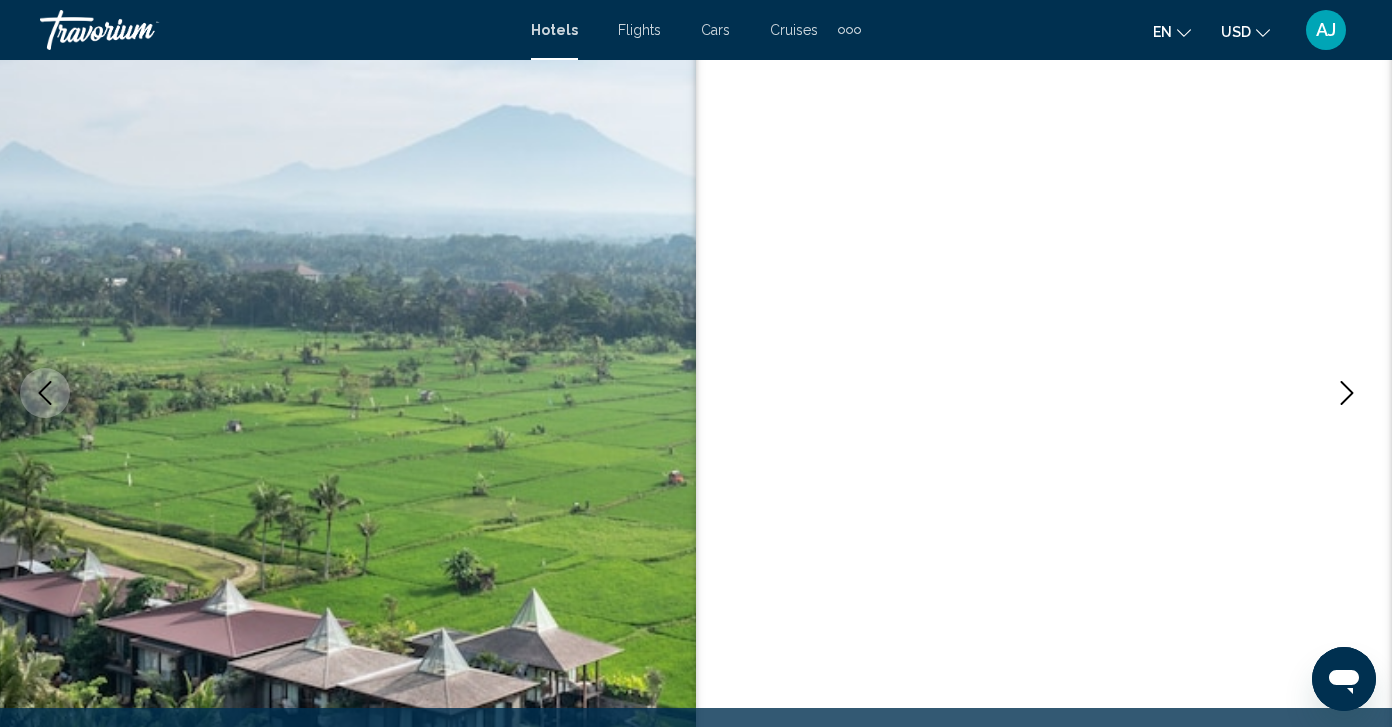 scroll, scrollTop: 171, scrollLeft: 0, axis: vertical 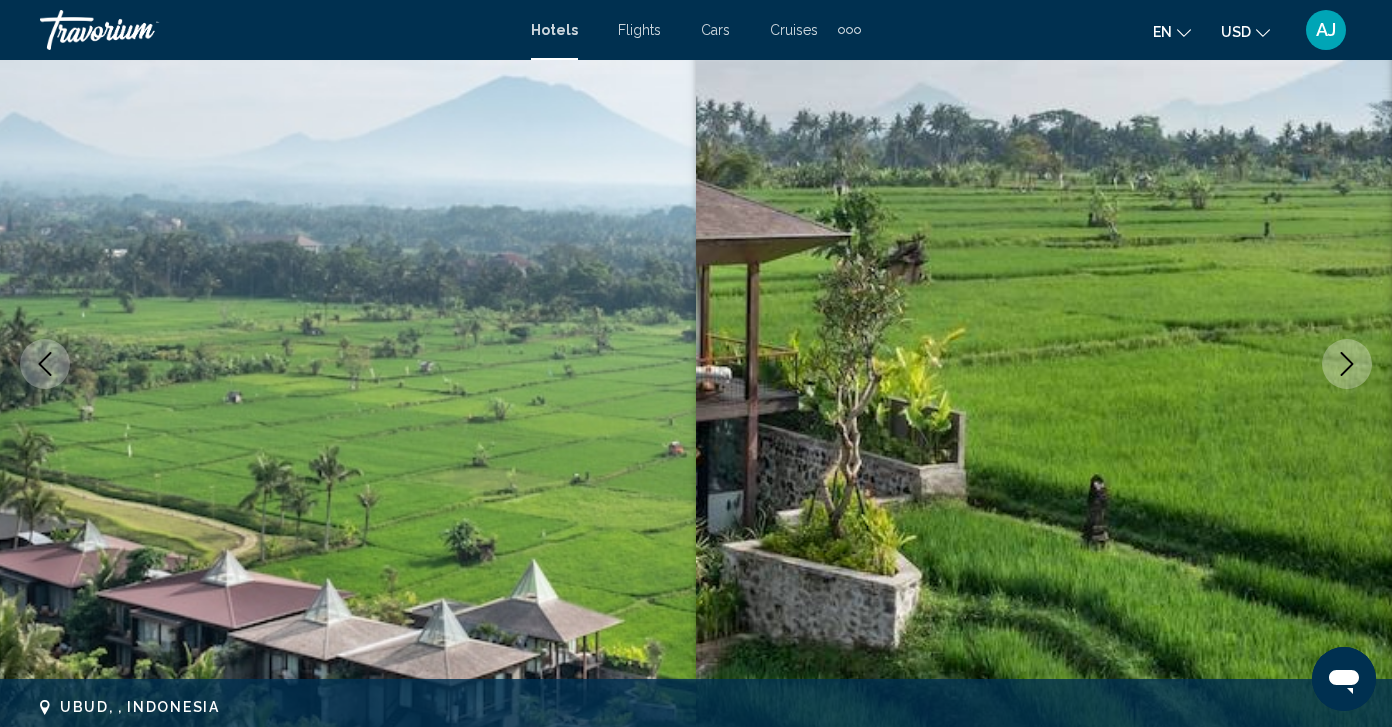 click 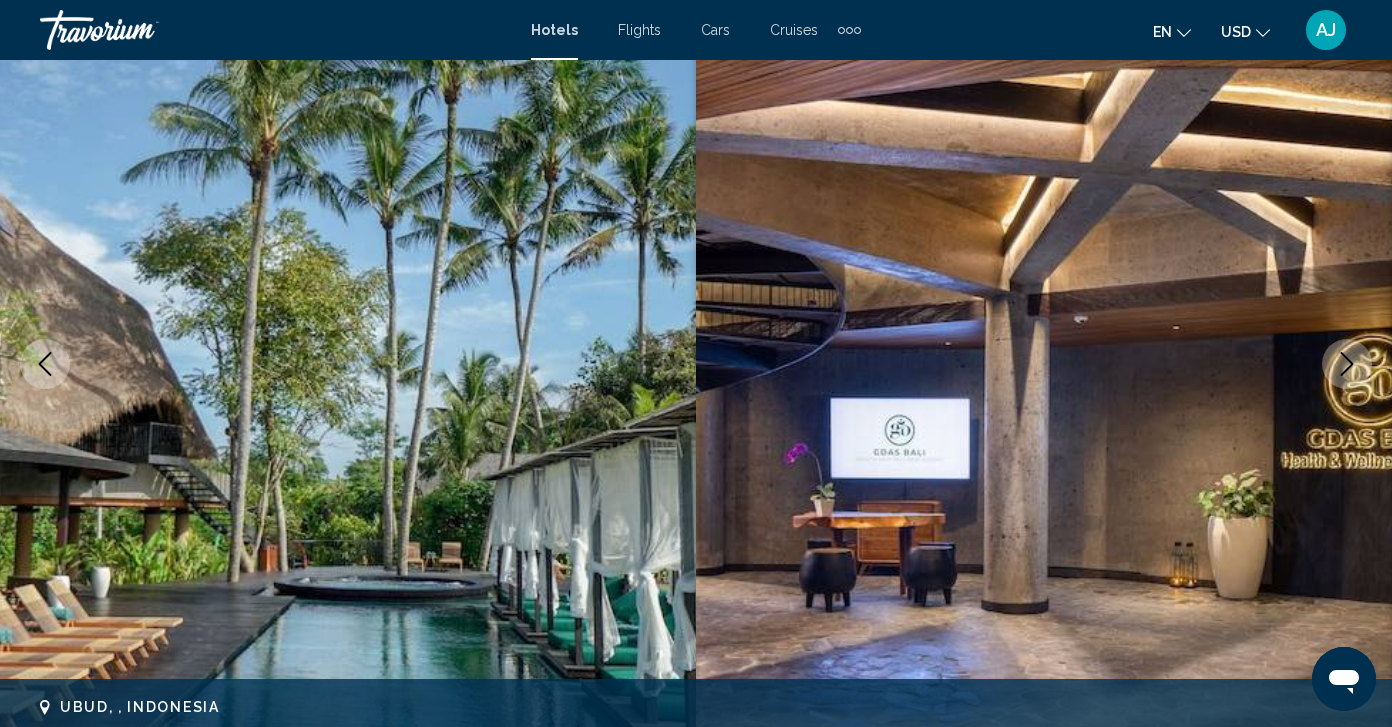 click 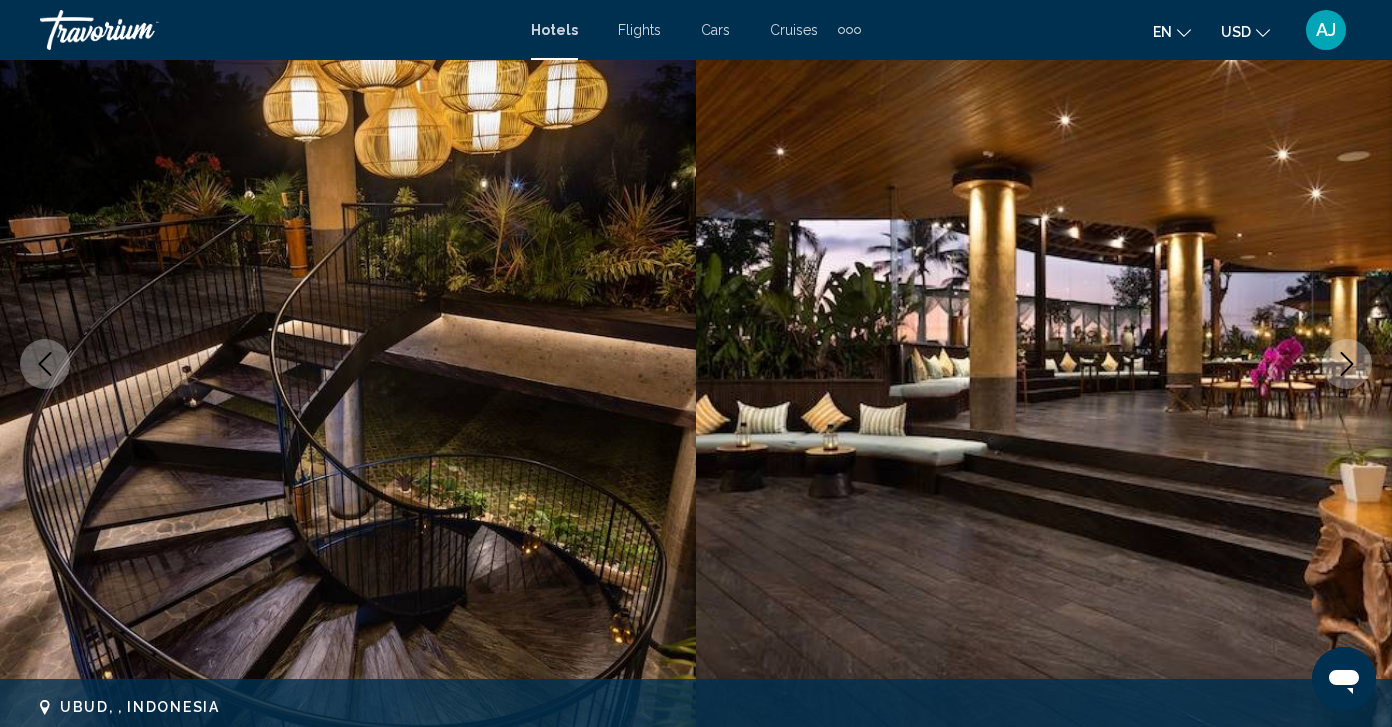 click 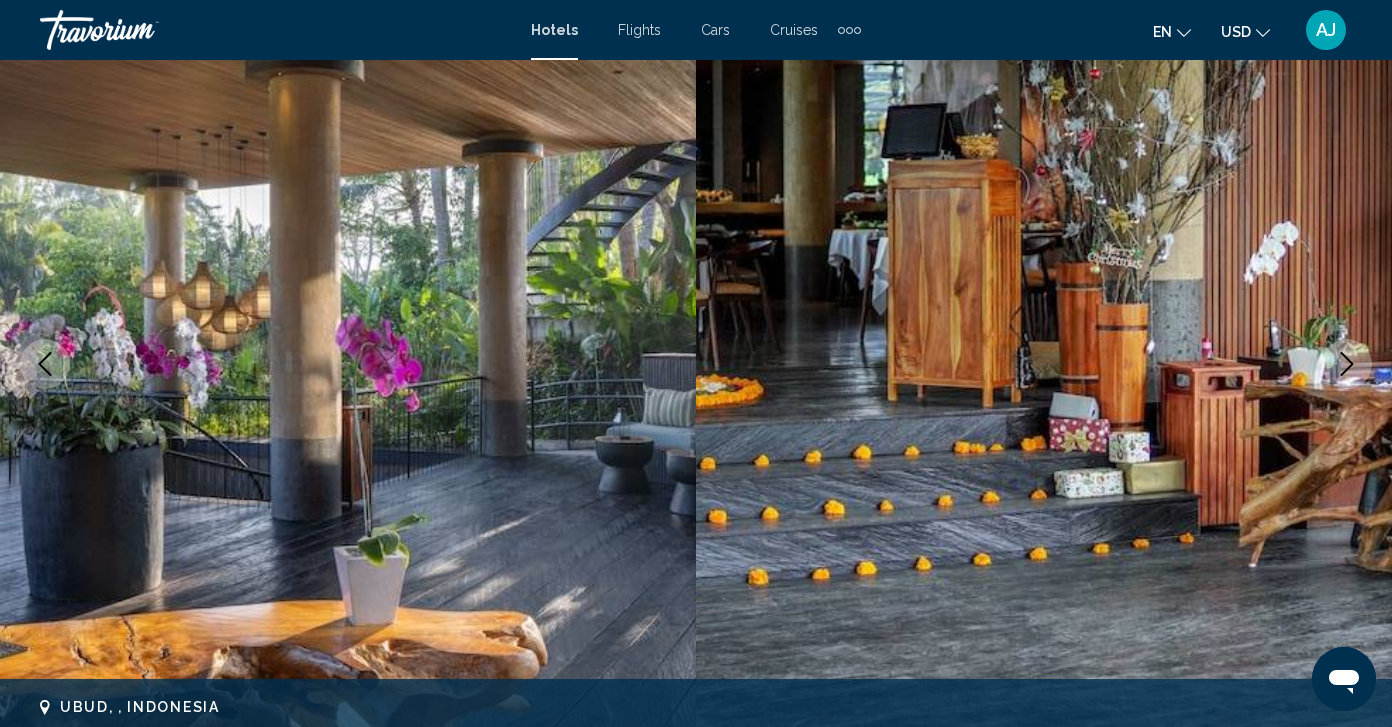 click 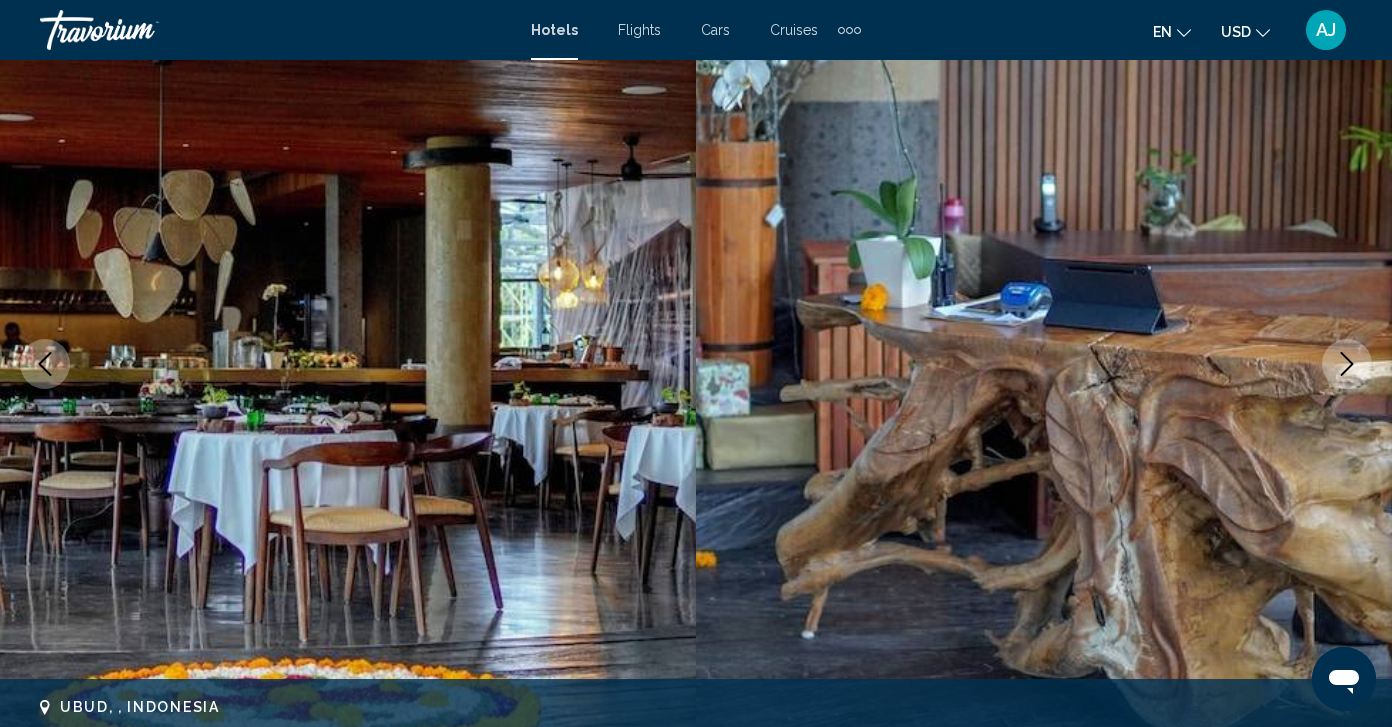 click 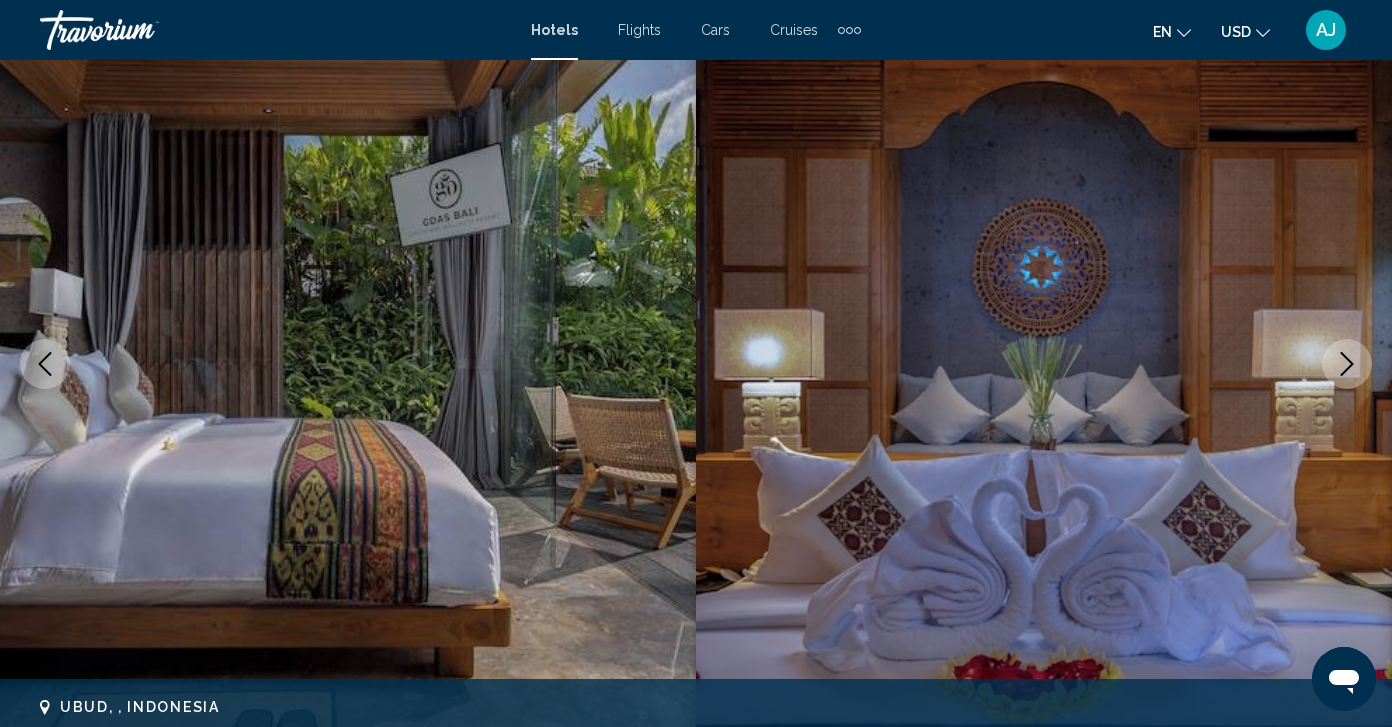 click 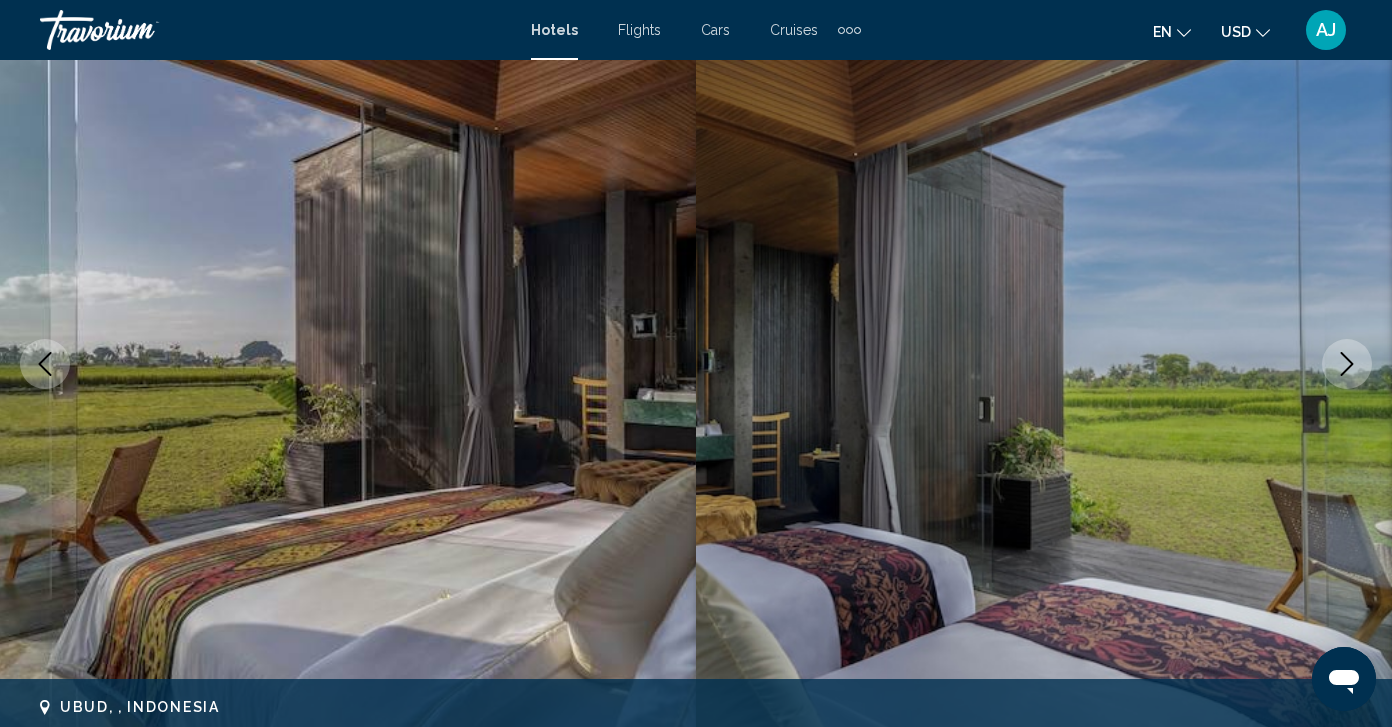 click 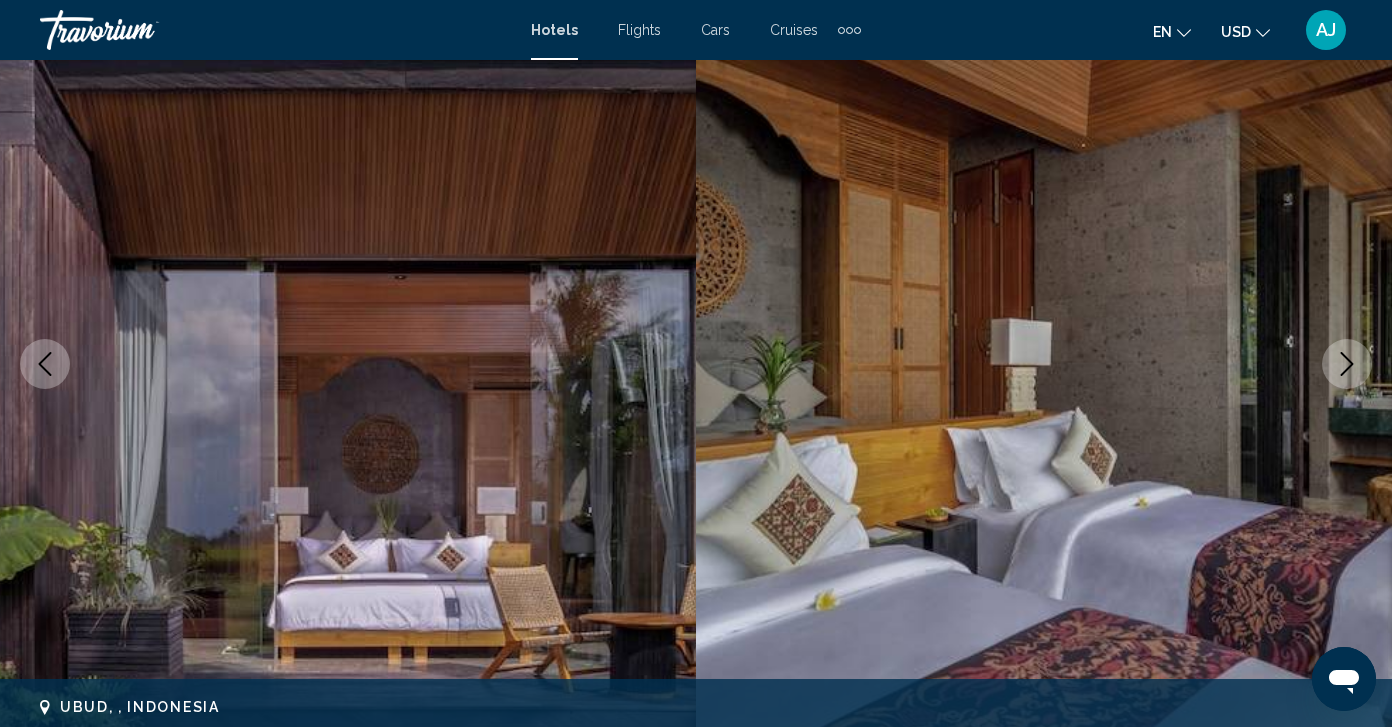 click 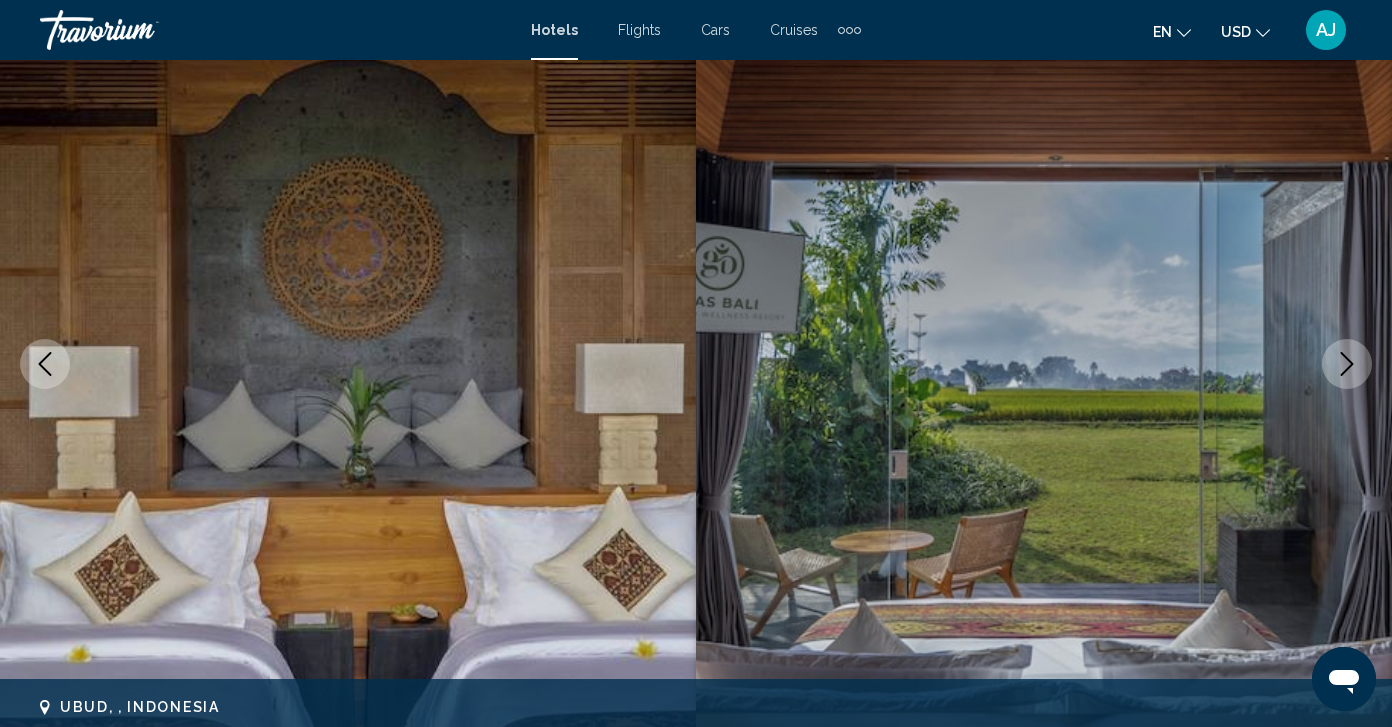 click 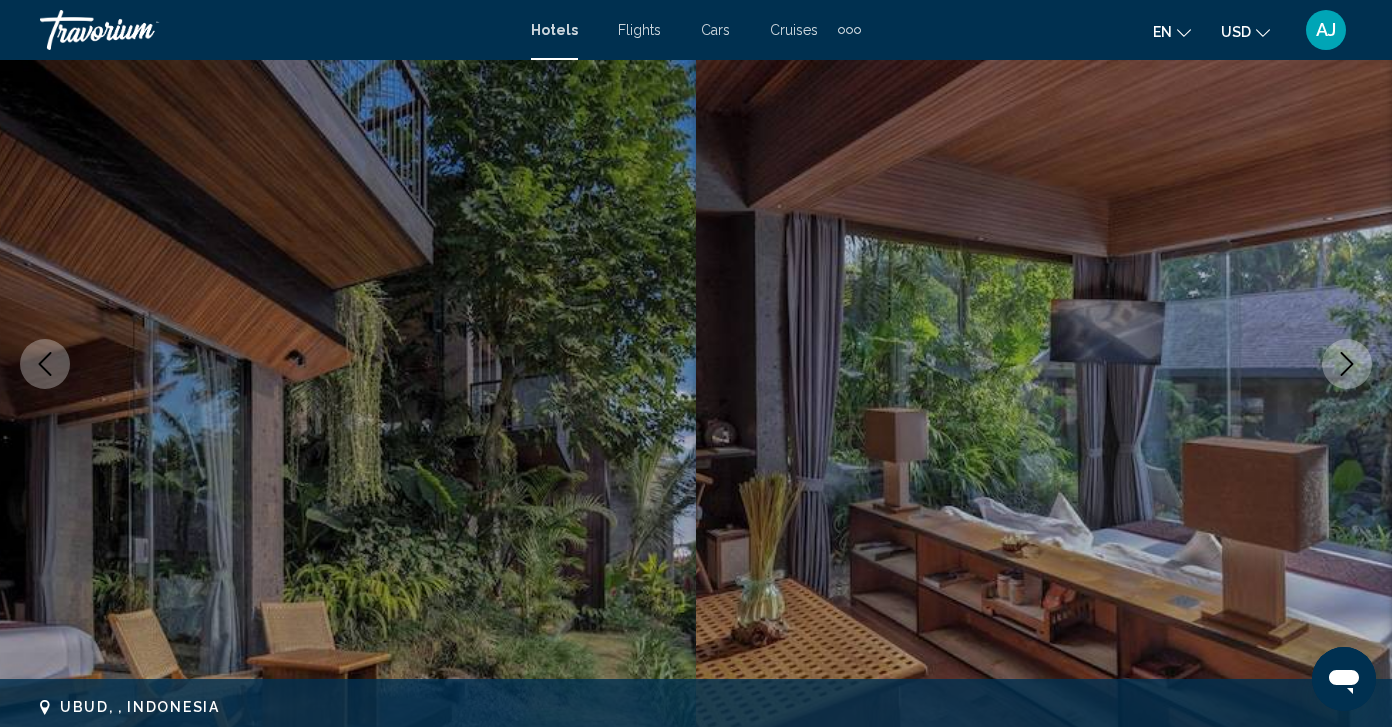 click 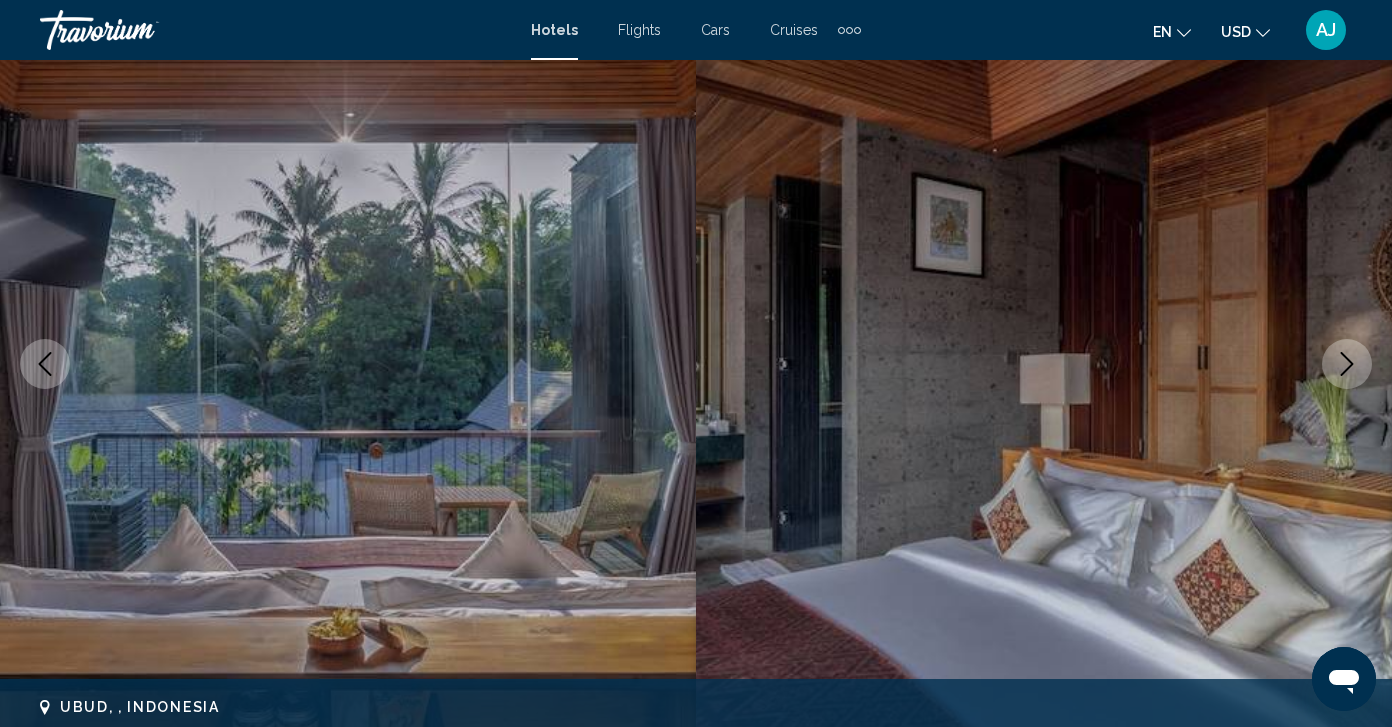 click 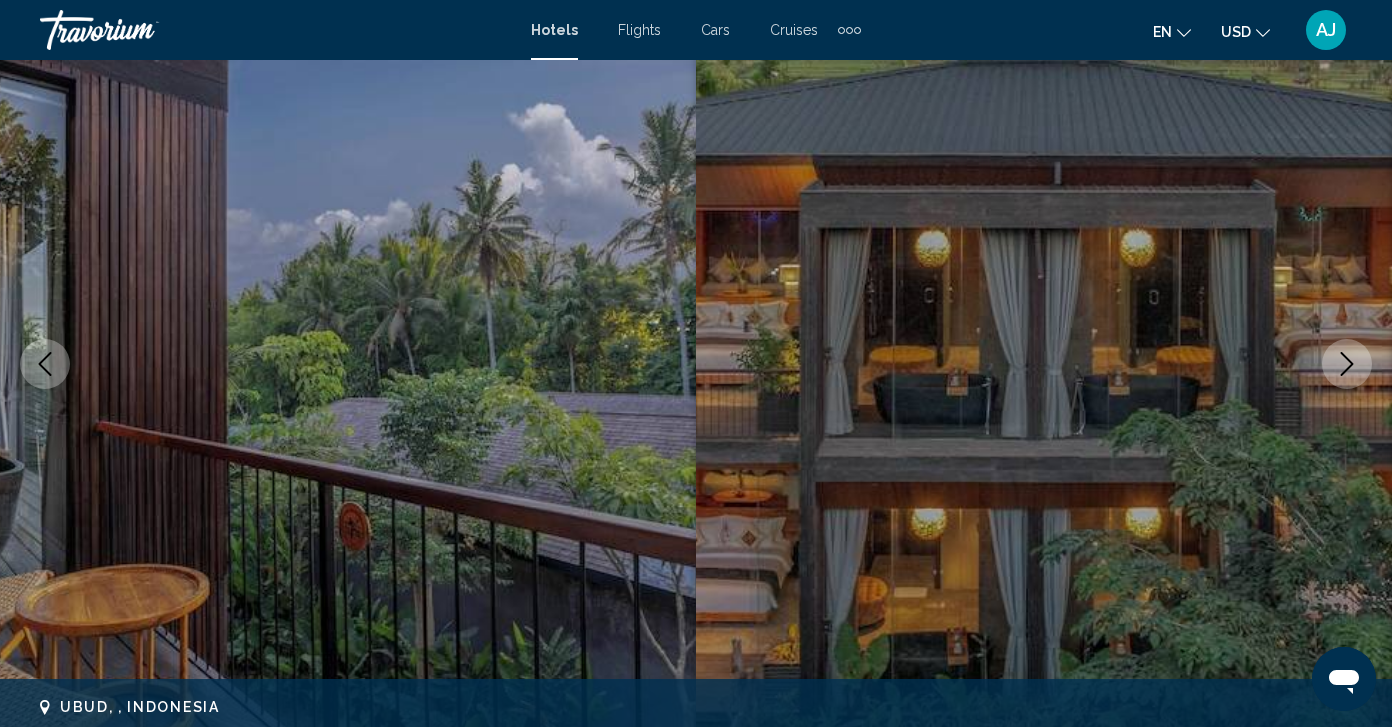 click 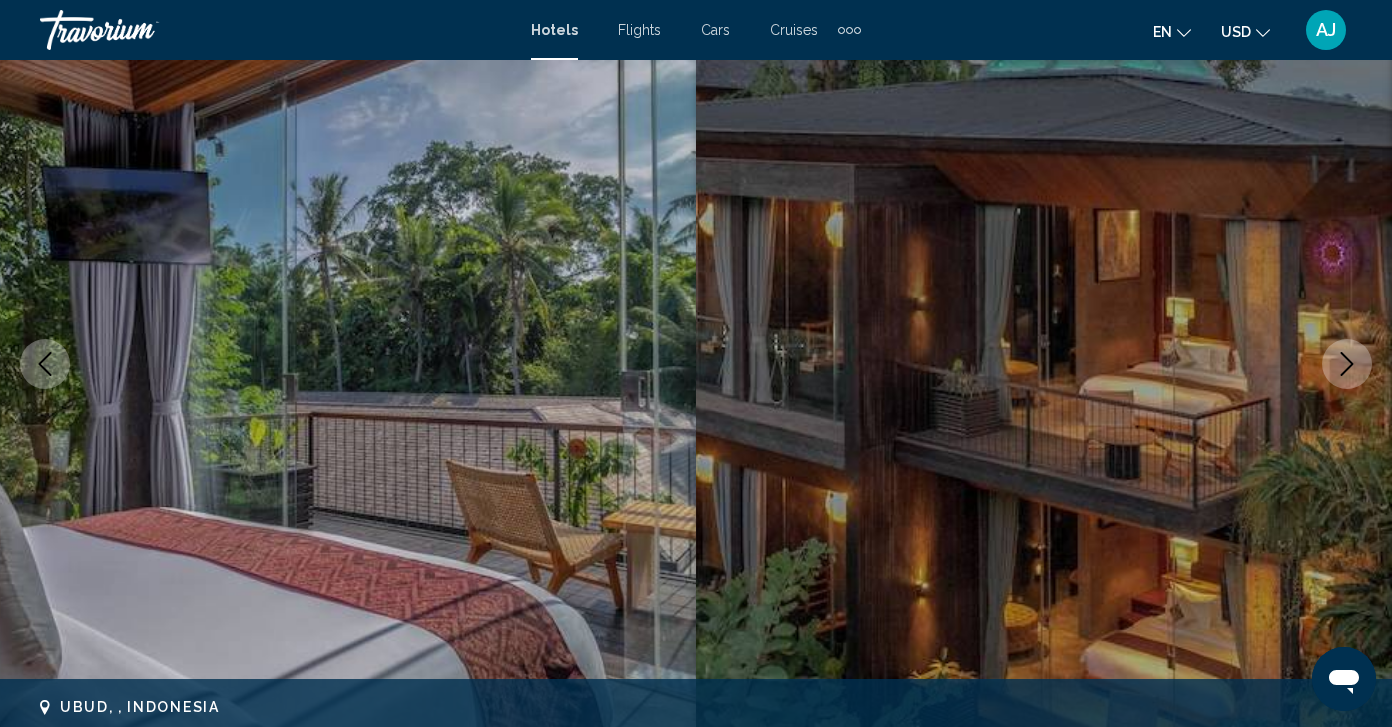 type 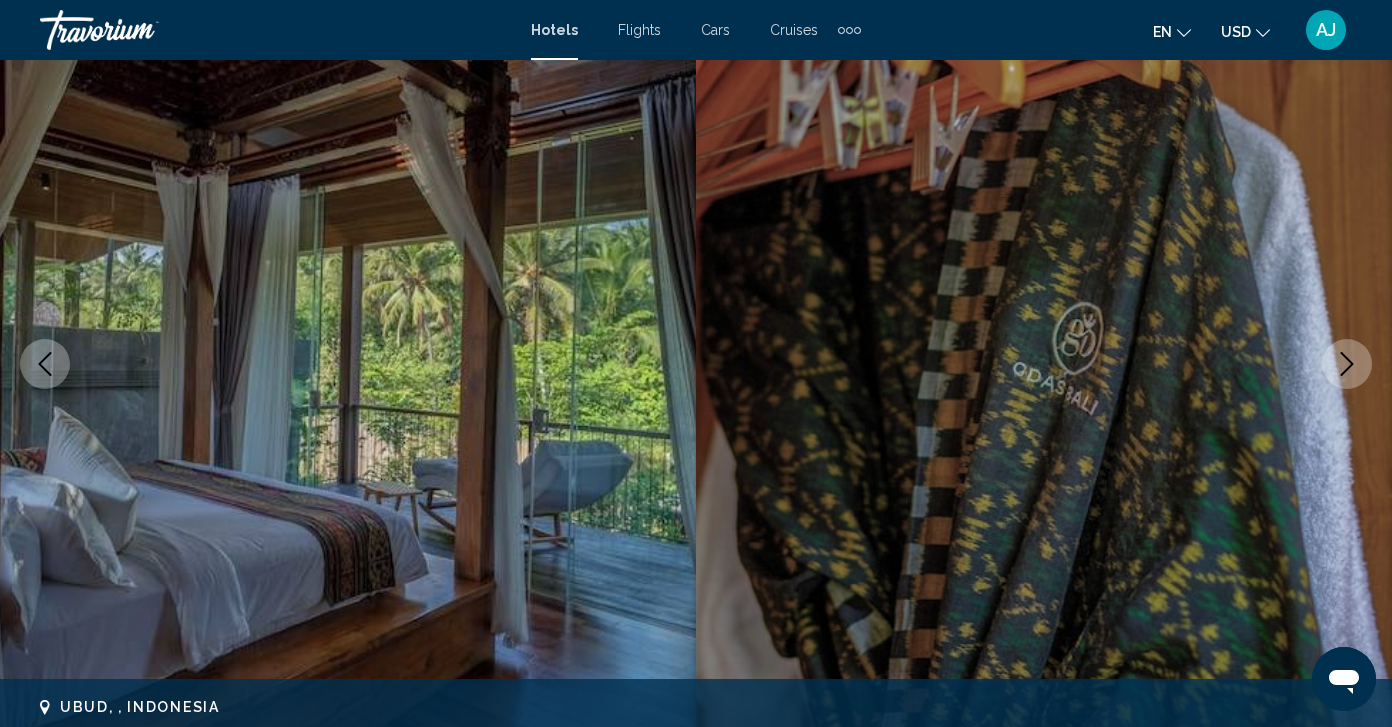 click 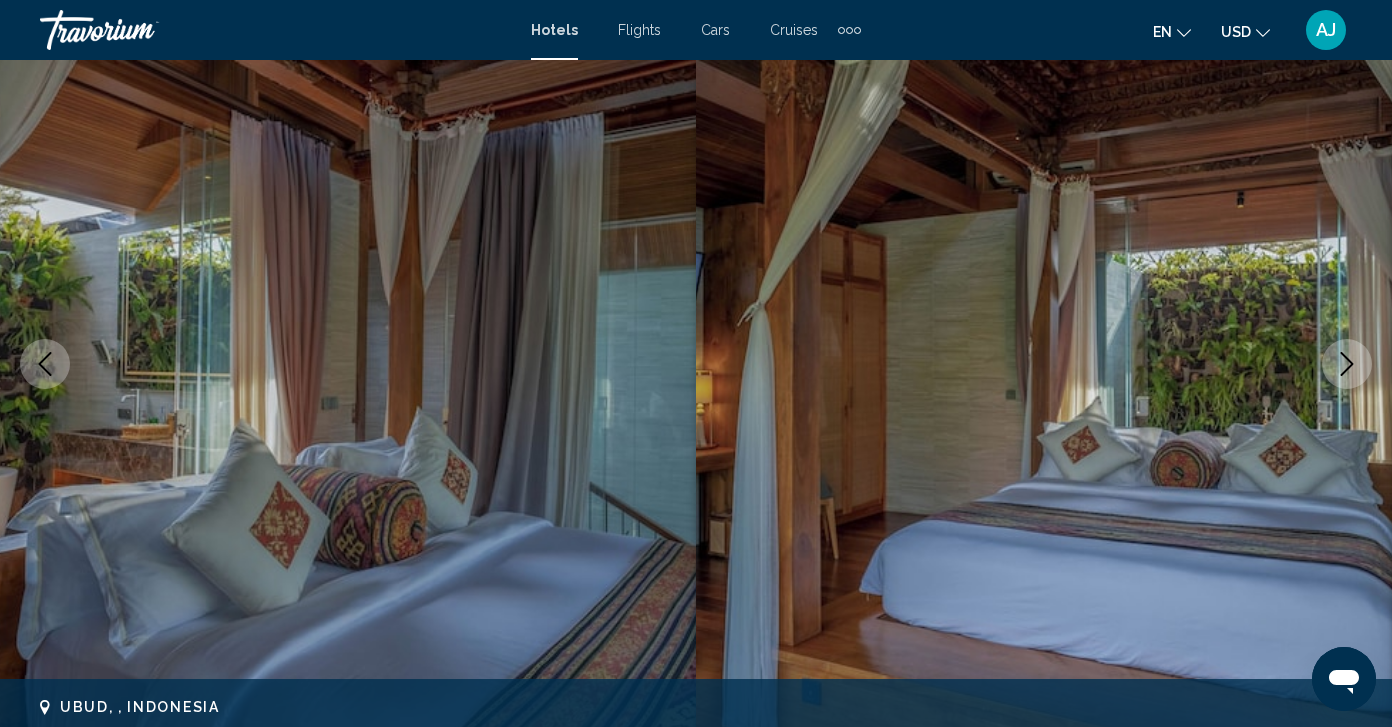 click 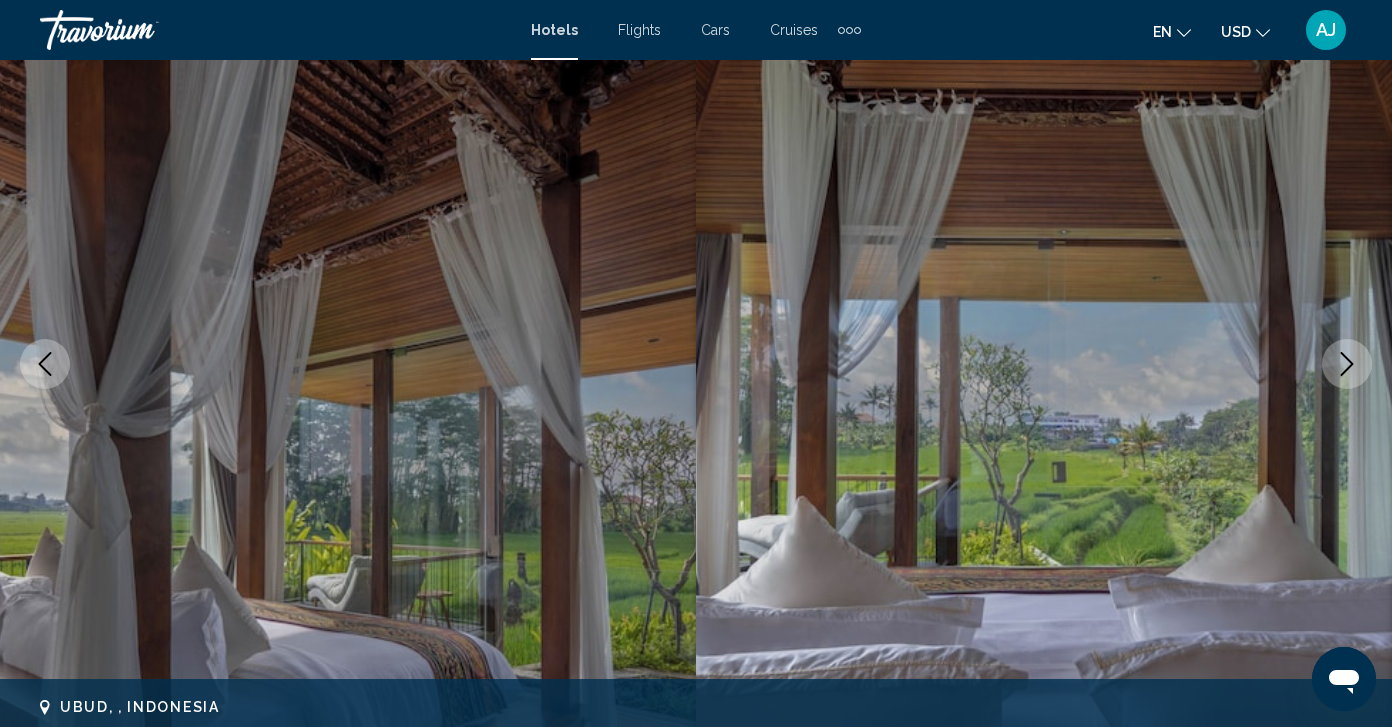 click 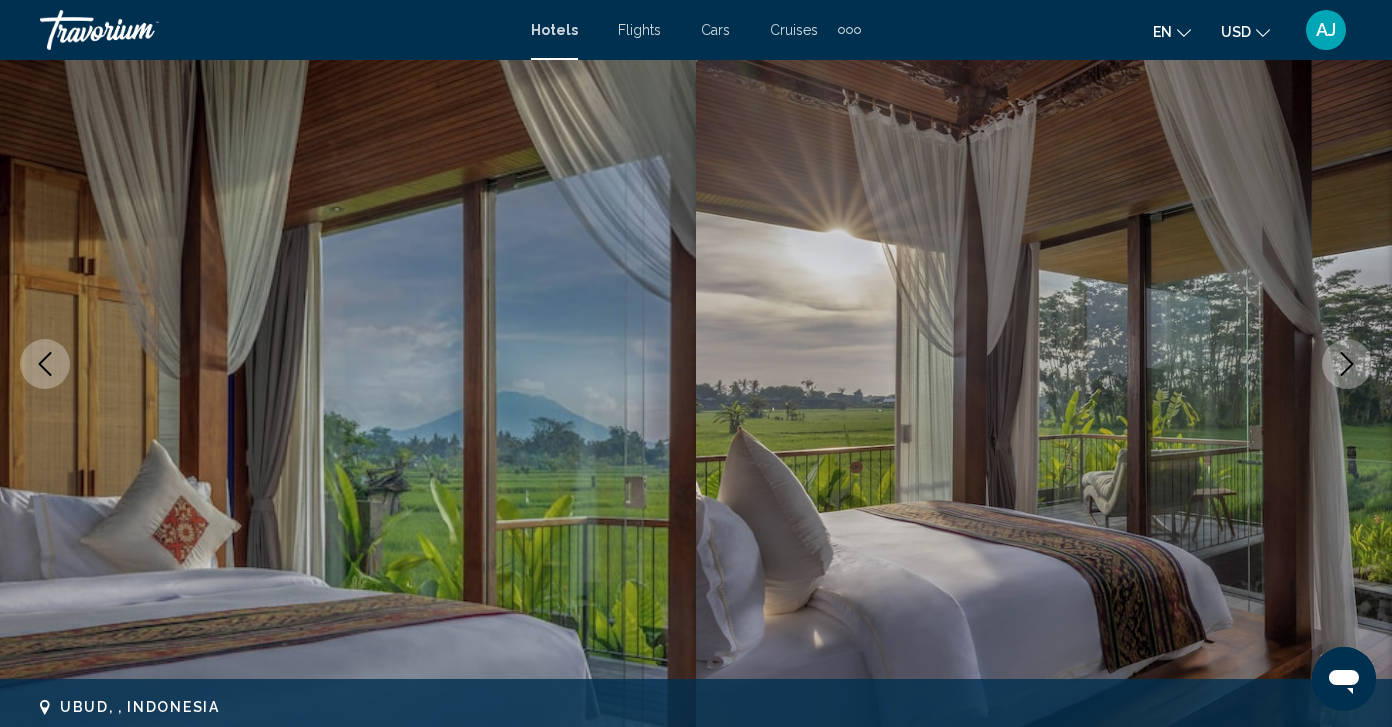 click 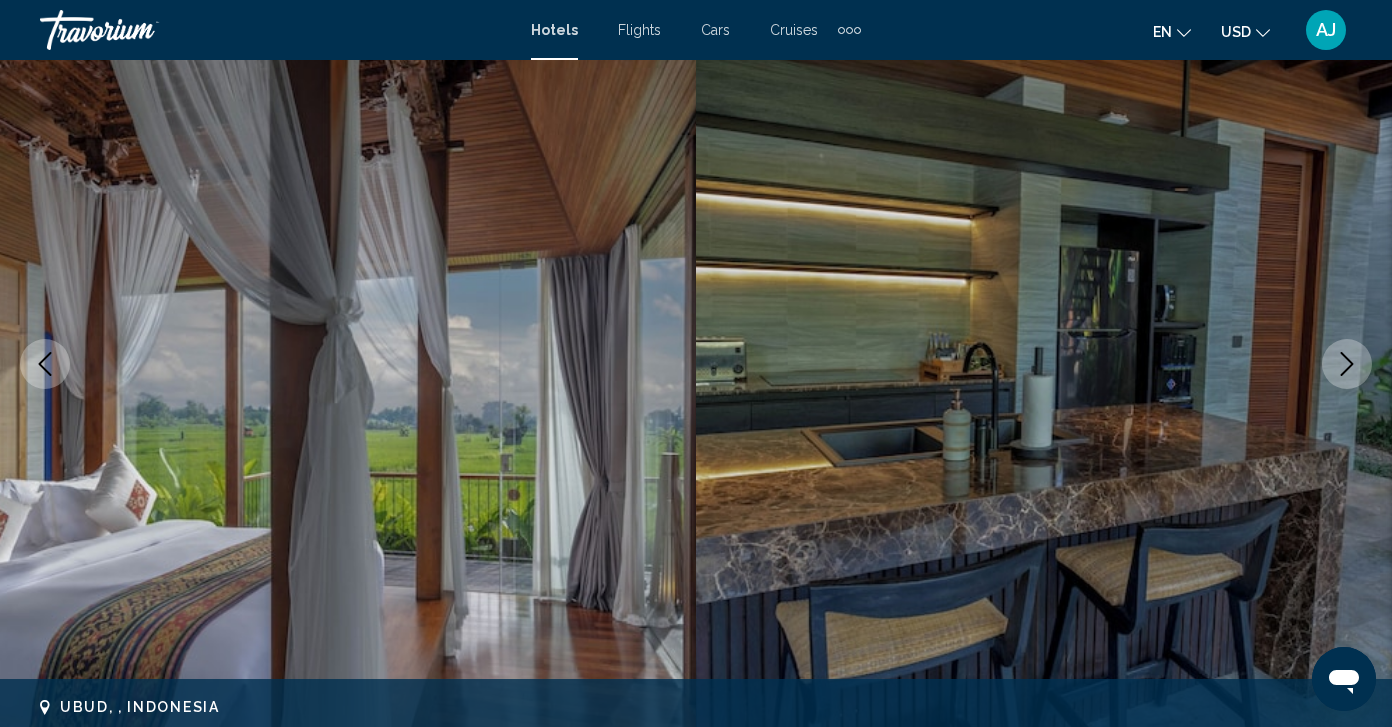 click 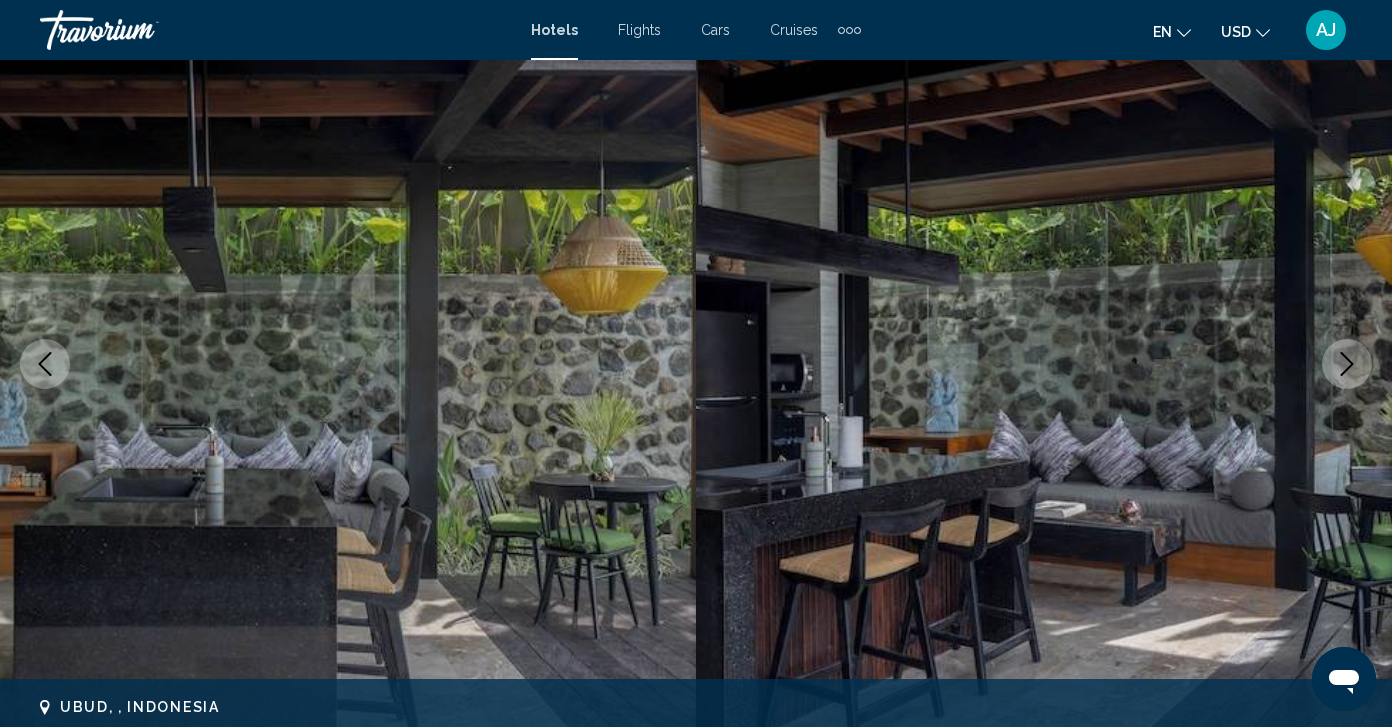 click 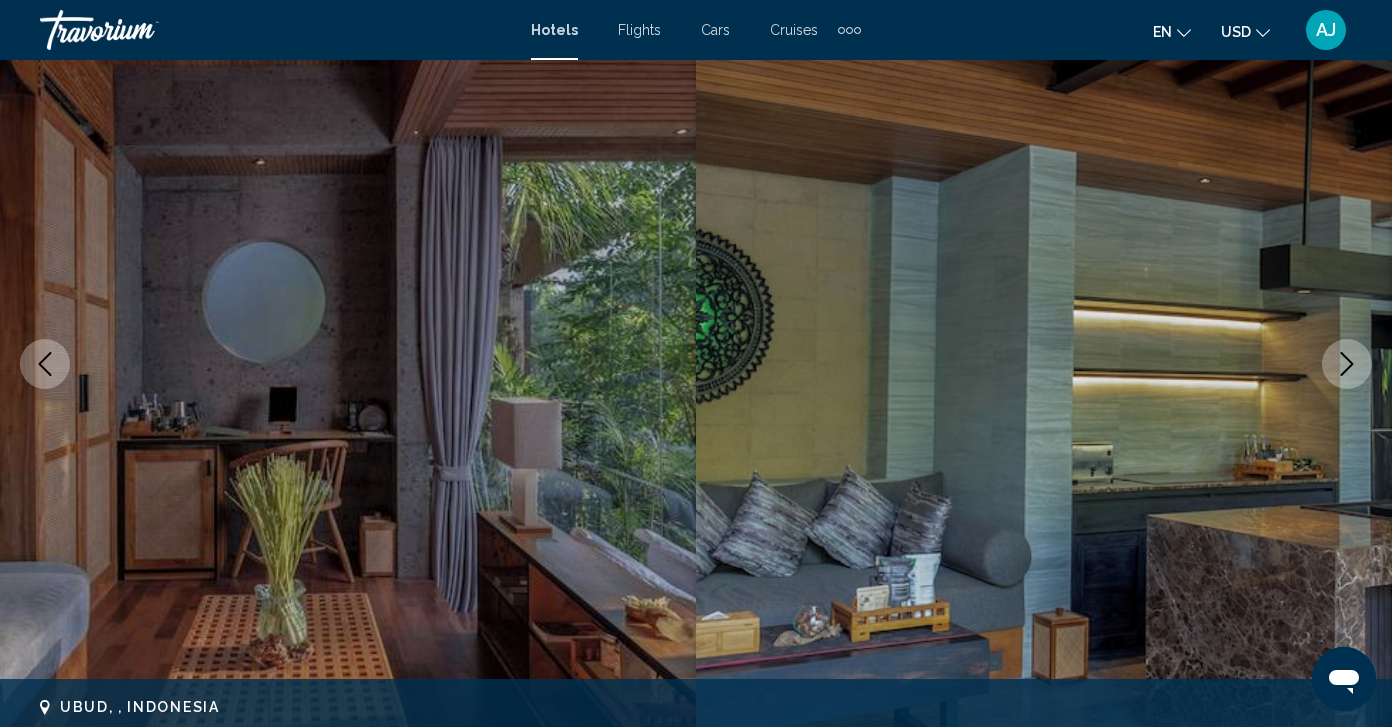 click 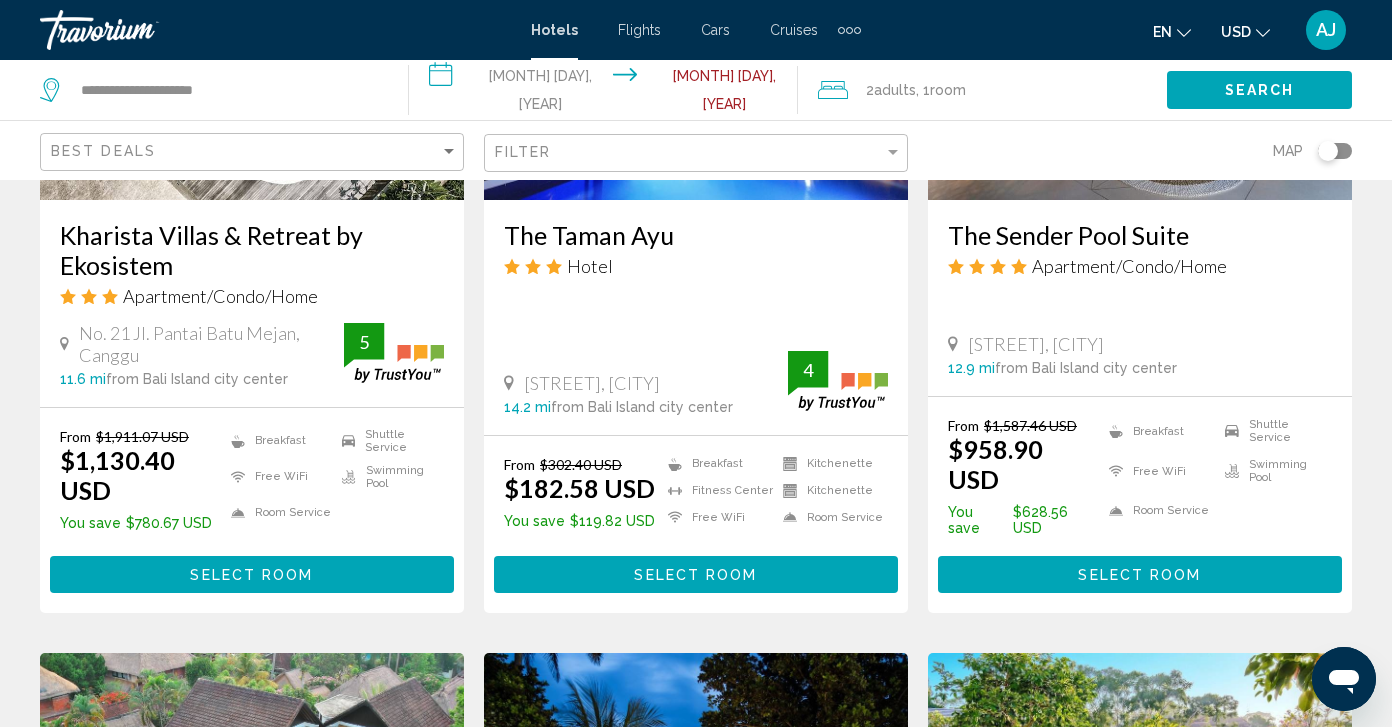 scroll, scrollTop: 1937, scrollLeft: 0, axis: vertical 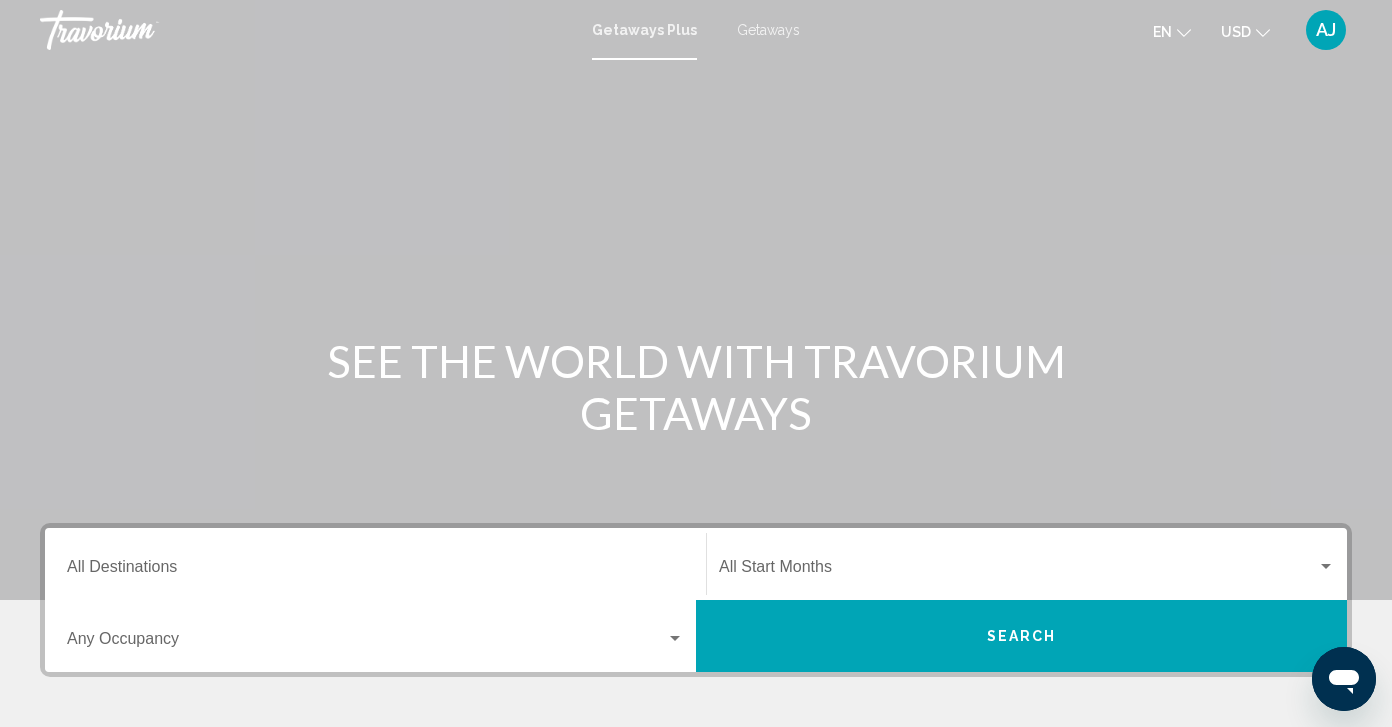 click on "Getaways" at bounding box center [768, 30] 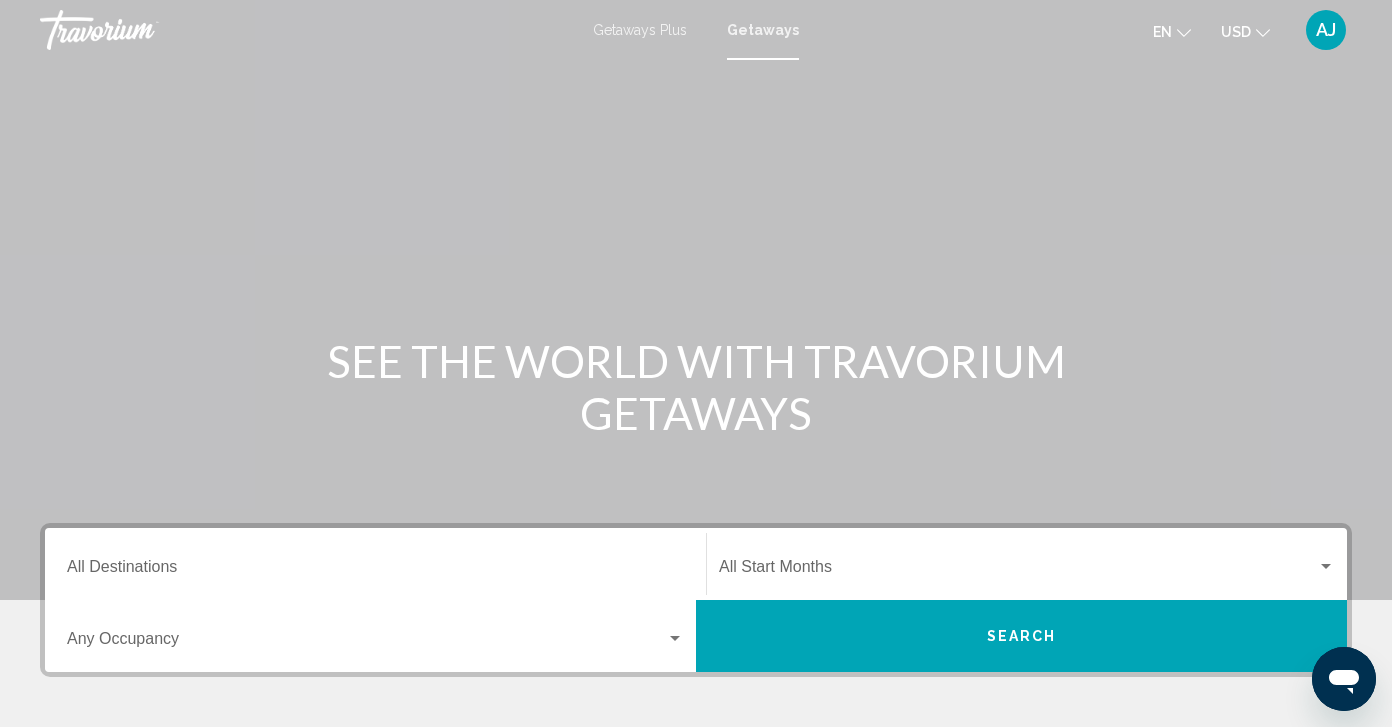 click at bounding box center [366, 643] 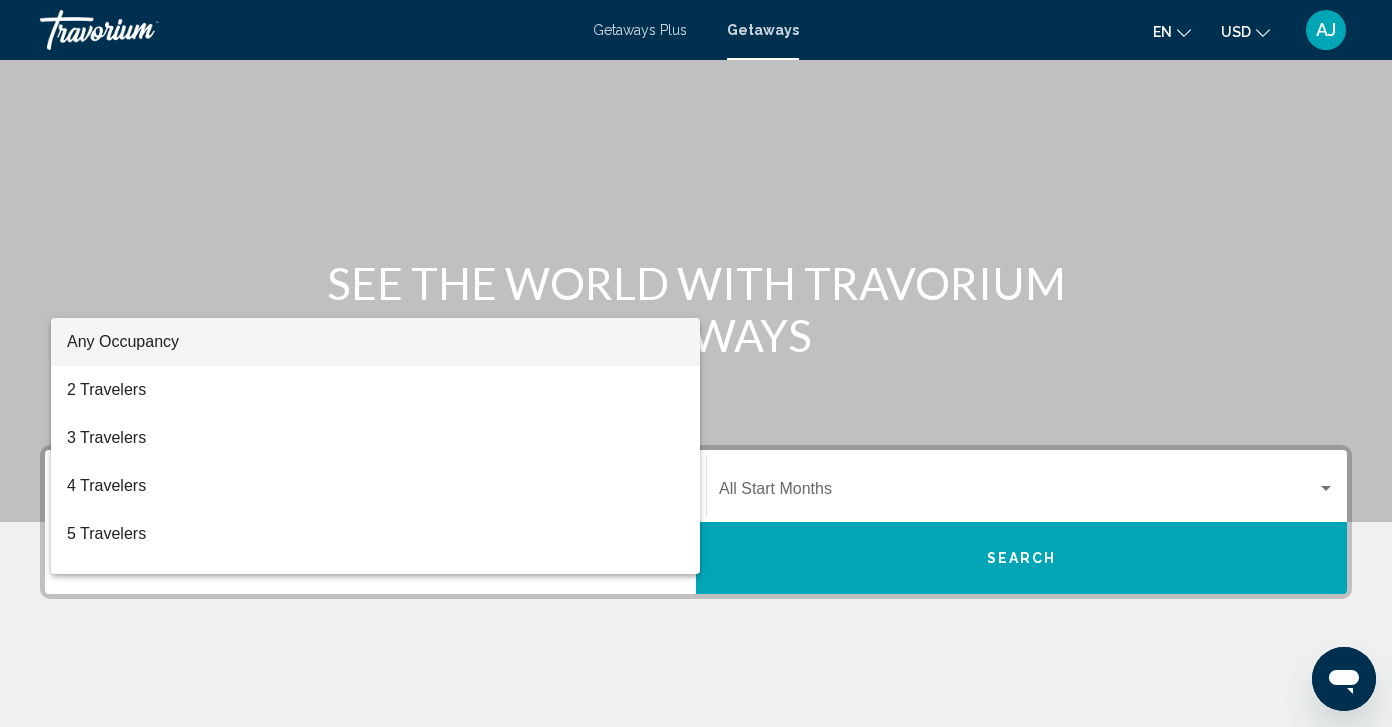 scroll, scrollTop: 74, scrollLeft: 0, axis: vertical 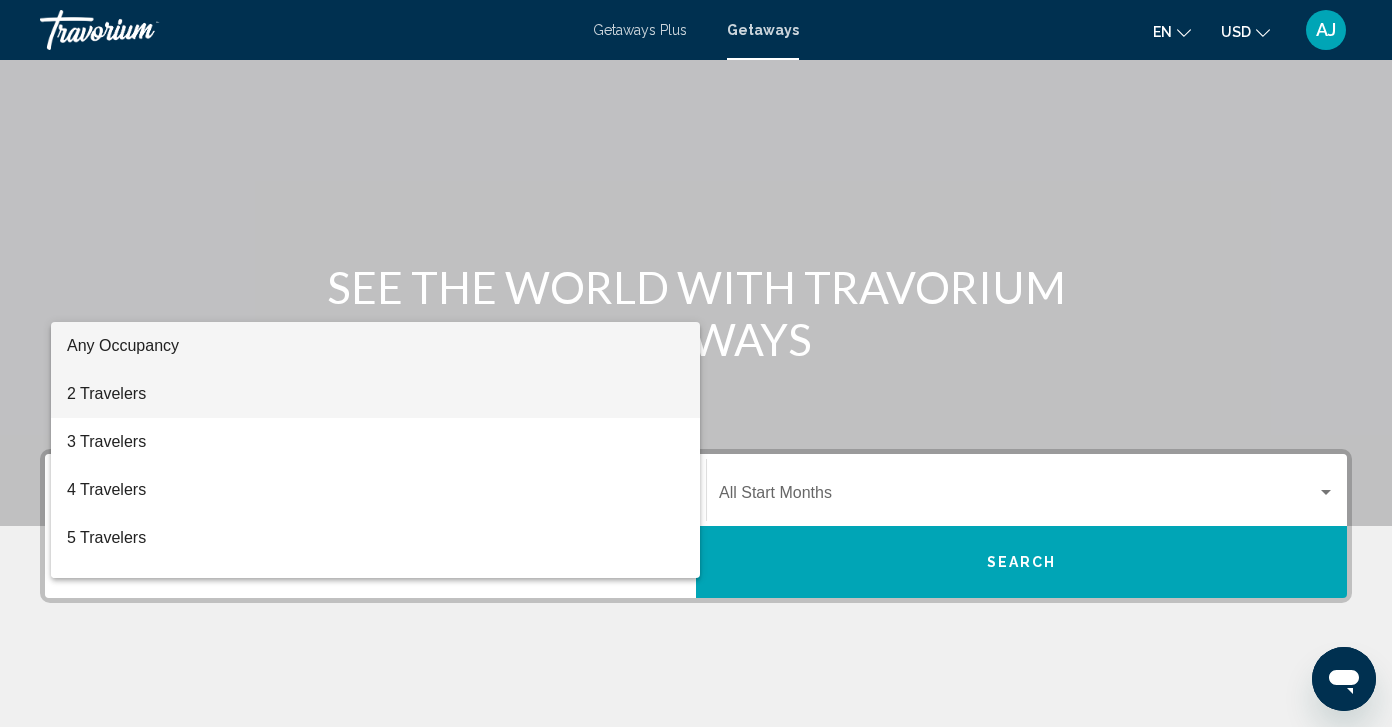 click on "2 Travelers" at bounding box center [375, 394] 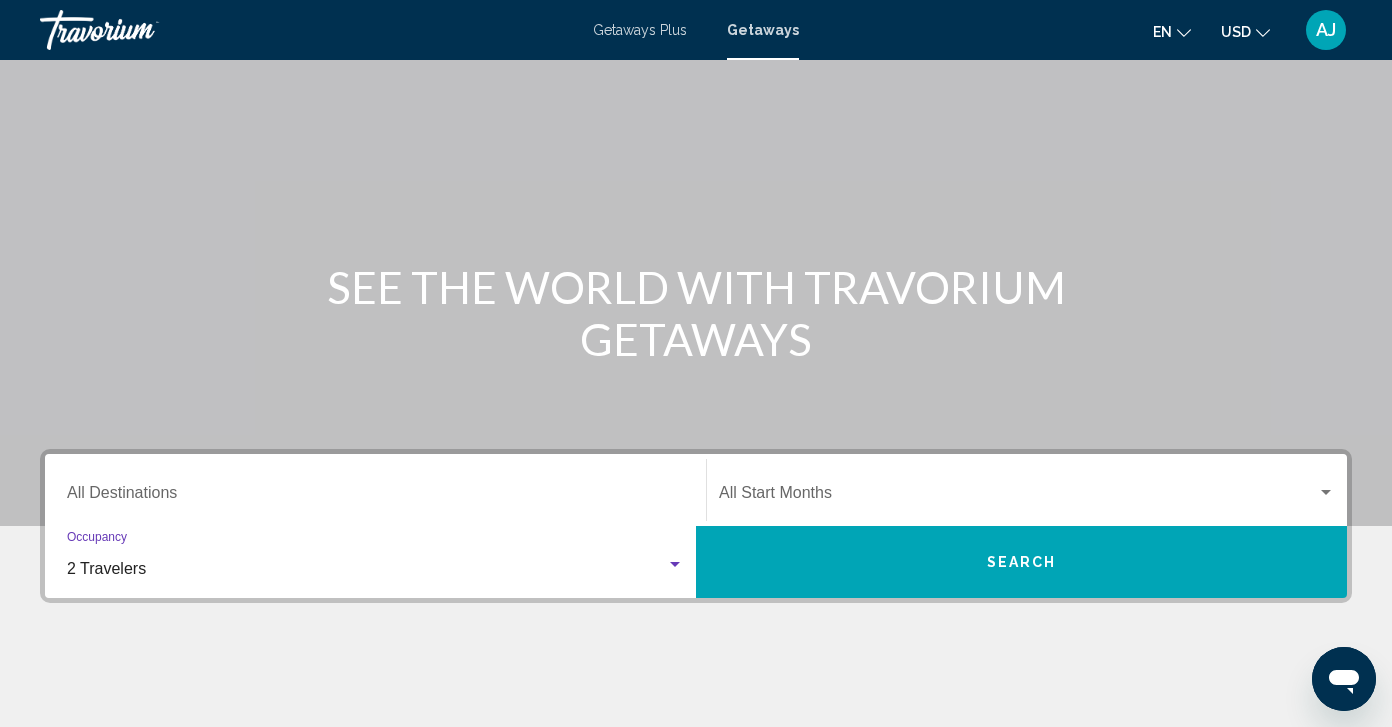 click on "Destination All Destinations" at bounding box center (375, 490) 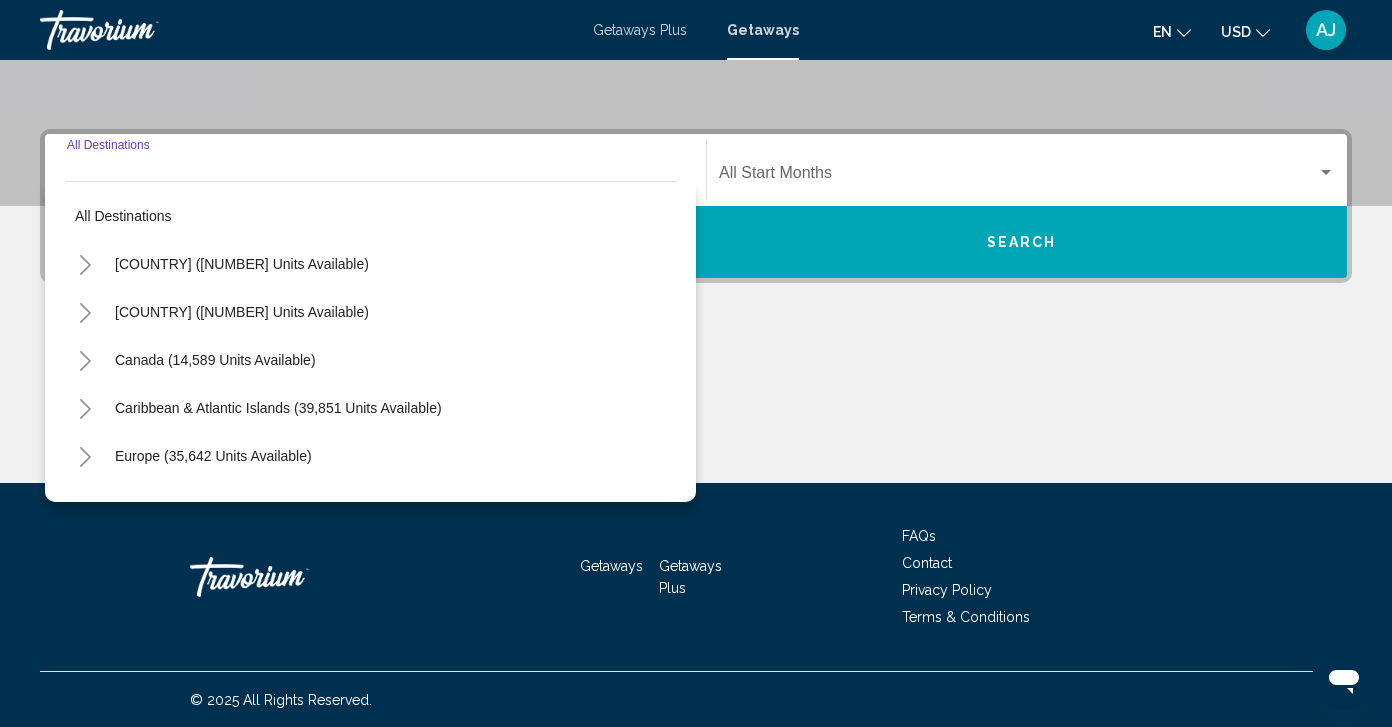 scroll, scrollTop: 395, scrollLeft: 0, axis: vertical 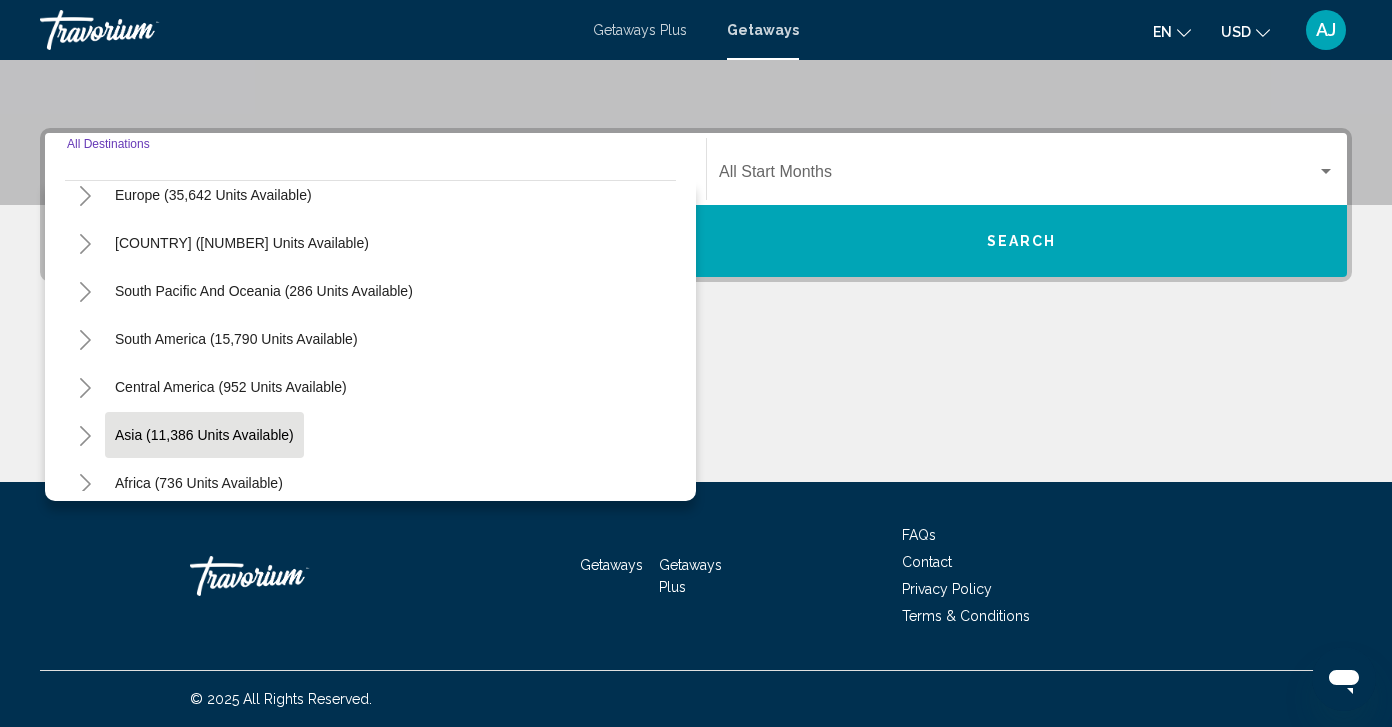 click on "Asia (11,386 units available)" at bounding box center [199, 483] 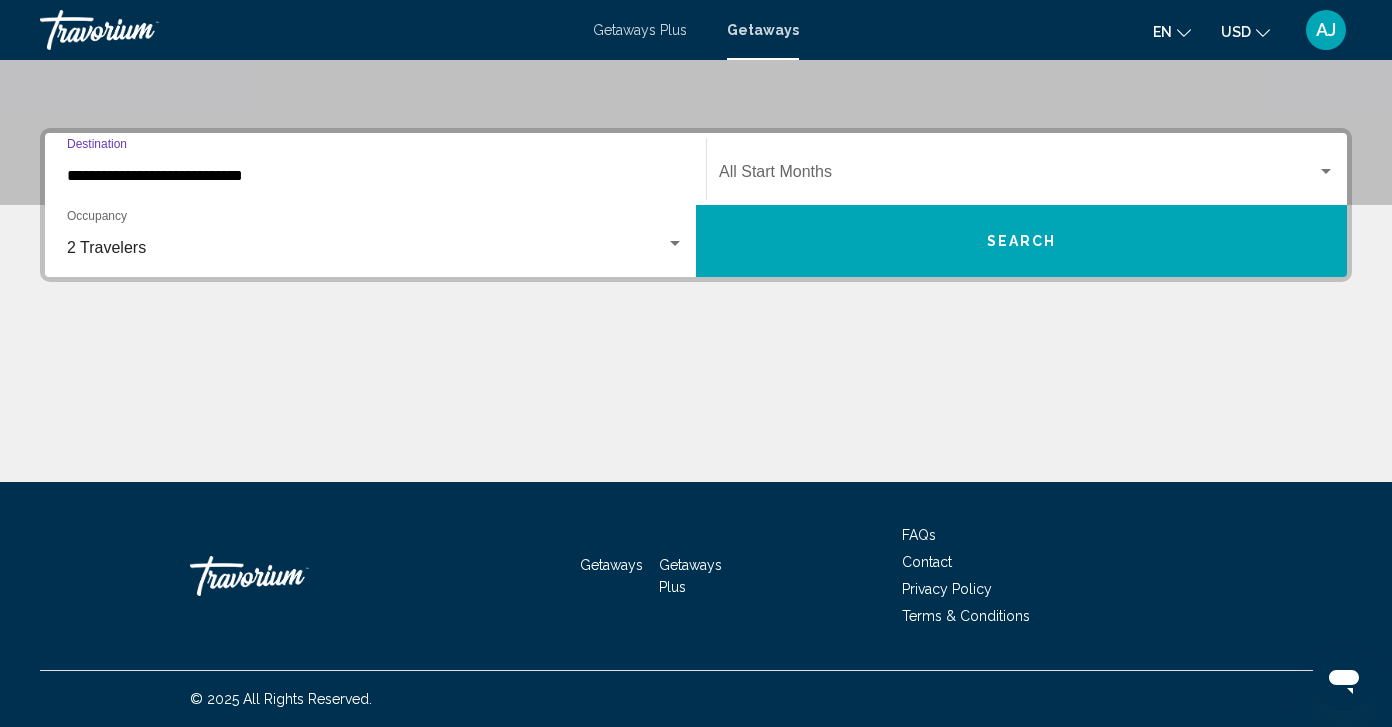 click on "Search" at bounding box center (1021, 241) 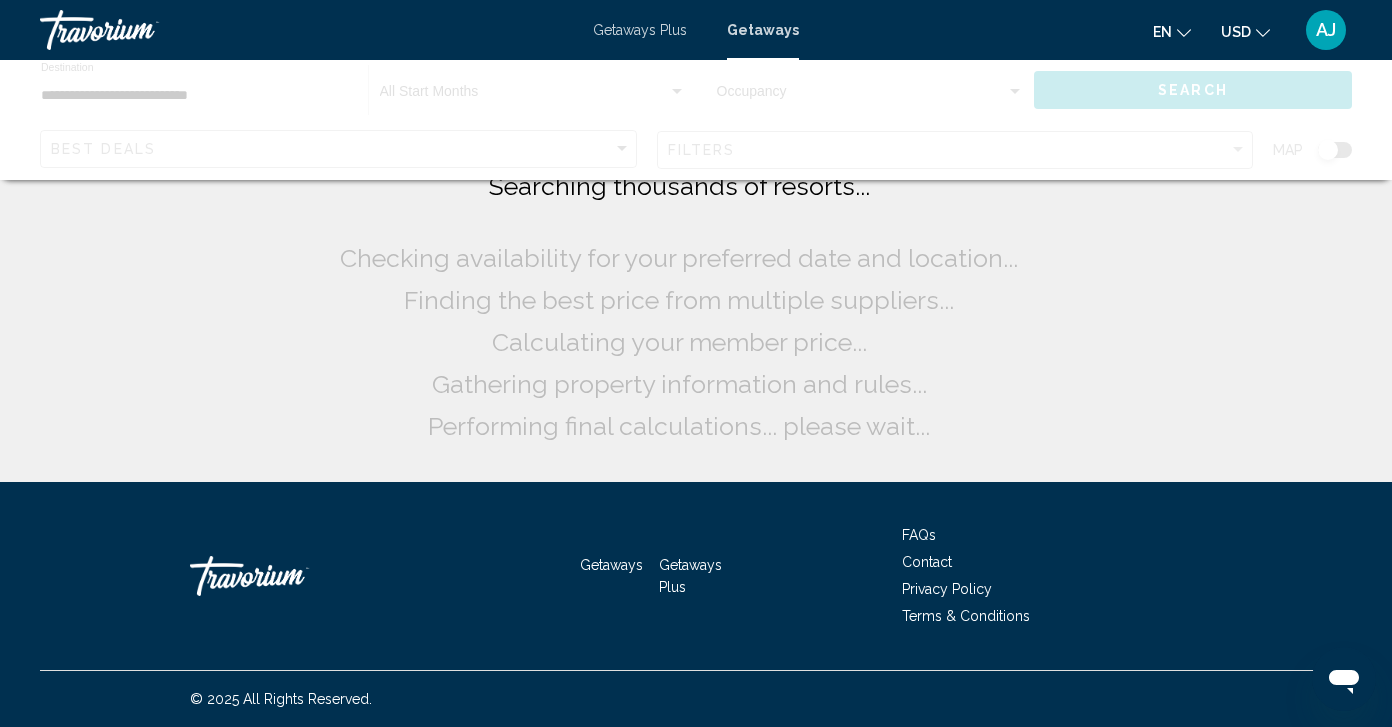 scroll, scrollTop: 0, scrollLeft: 0, axis: both 